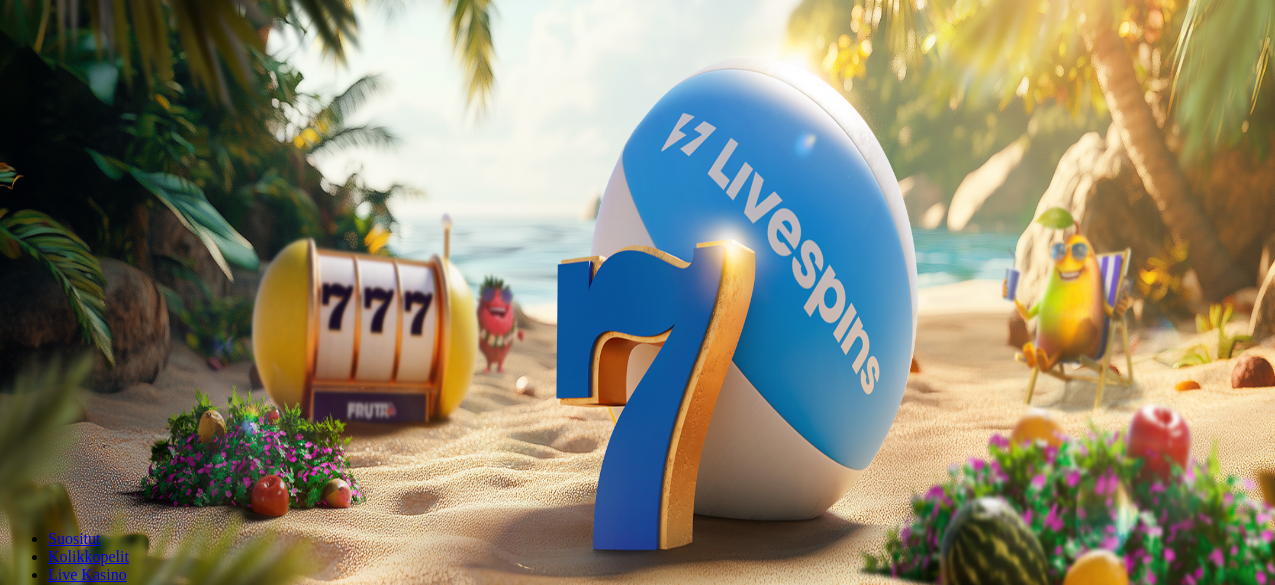 scroll, scrollTop: 0, scrollLeft: 0, axis: both 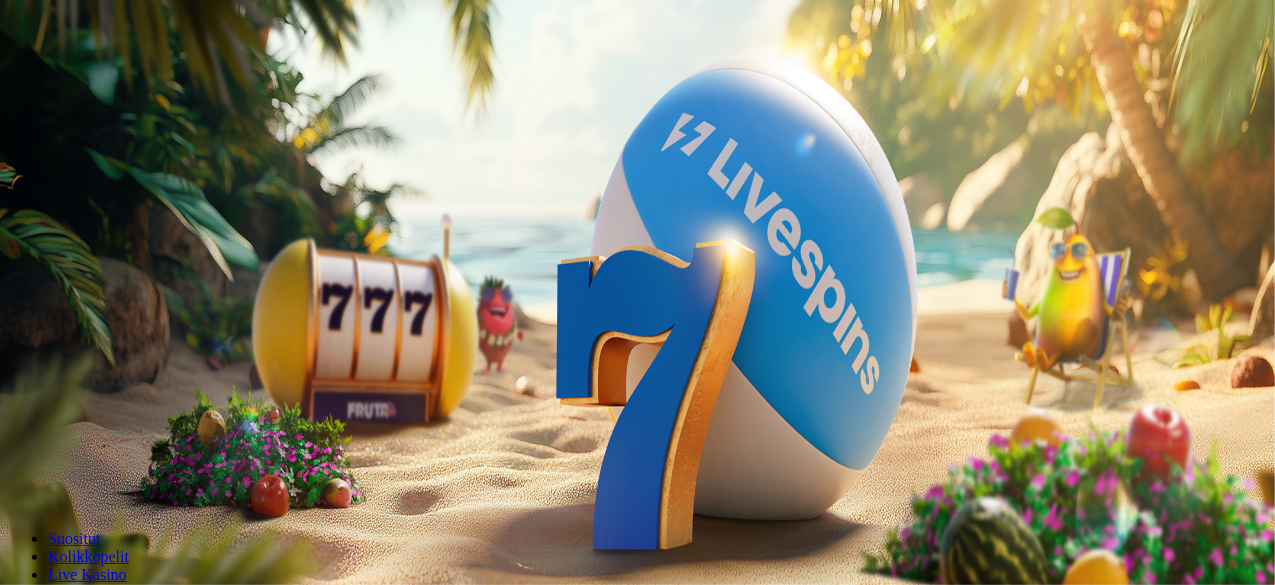 click on "Kirjaudu" at bounding box center [138, 72] 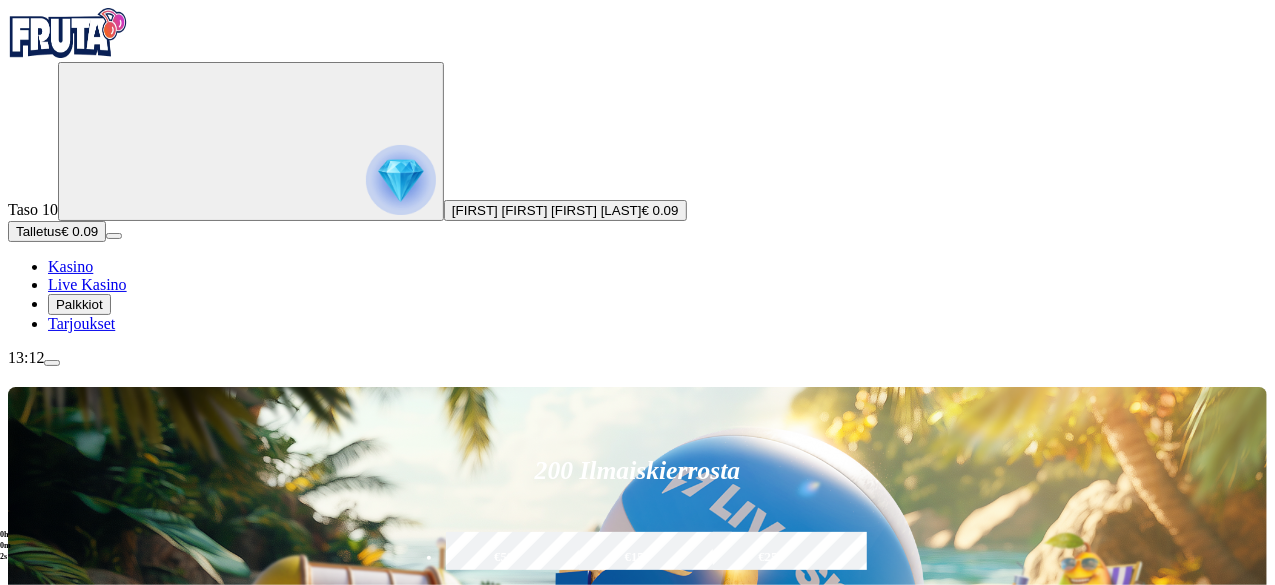 click on "Talletus" at bounding box center [38, 231] 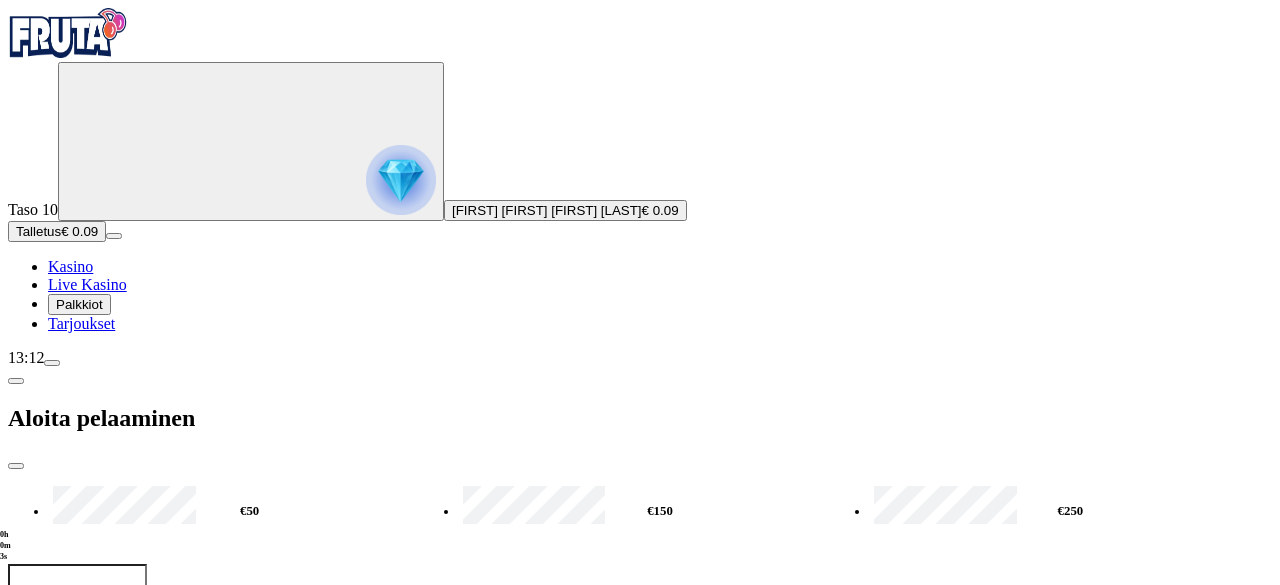 click on "***" at bounding box center (77, 596) 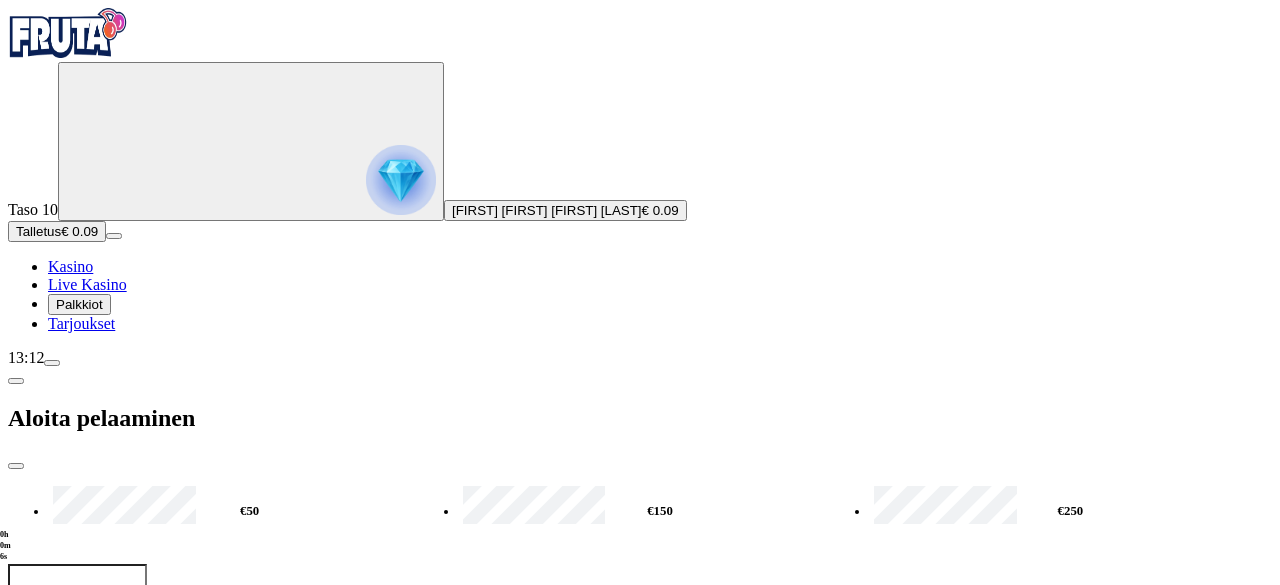 type on "**" 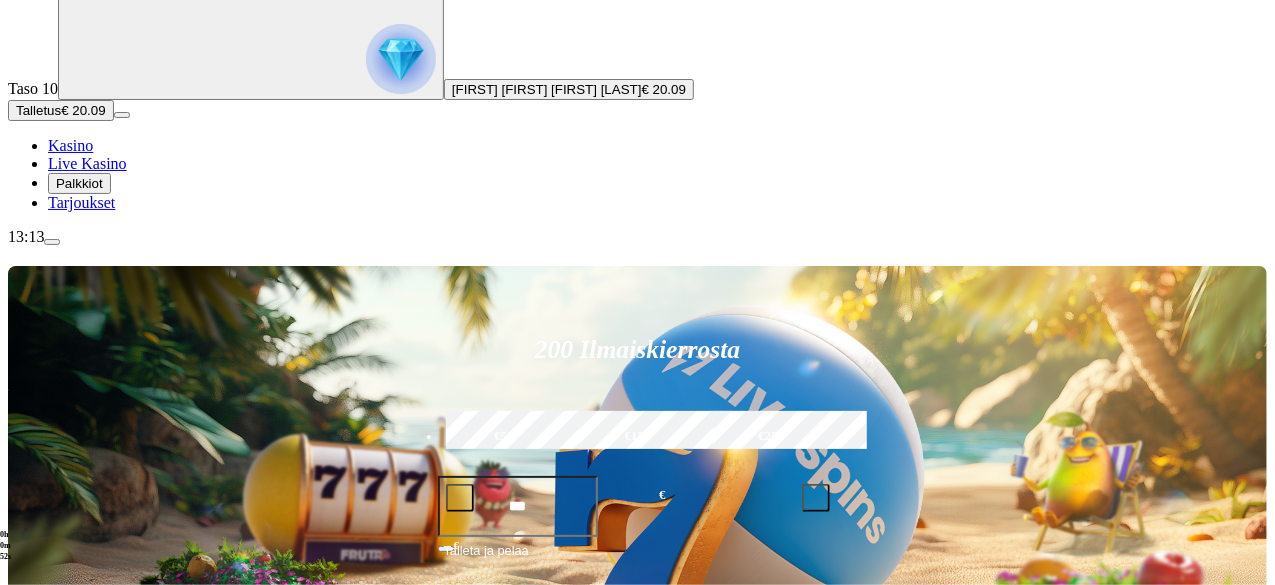 scroll, scrollTop: 0, scrollLeft: 0, axis: both 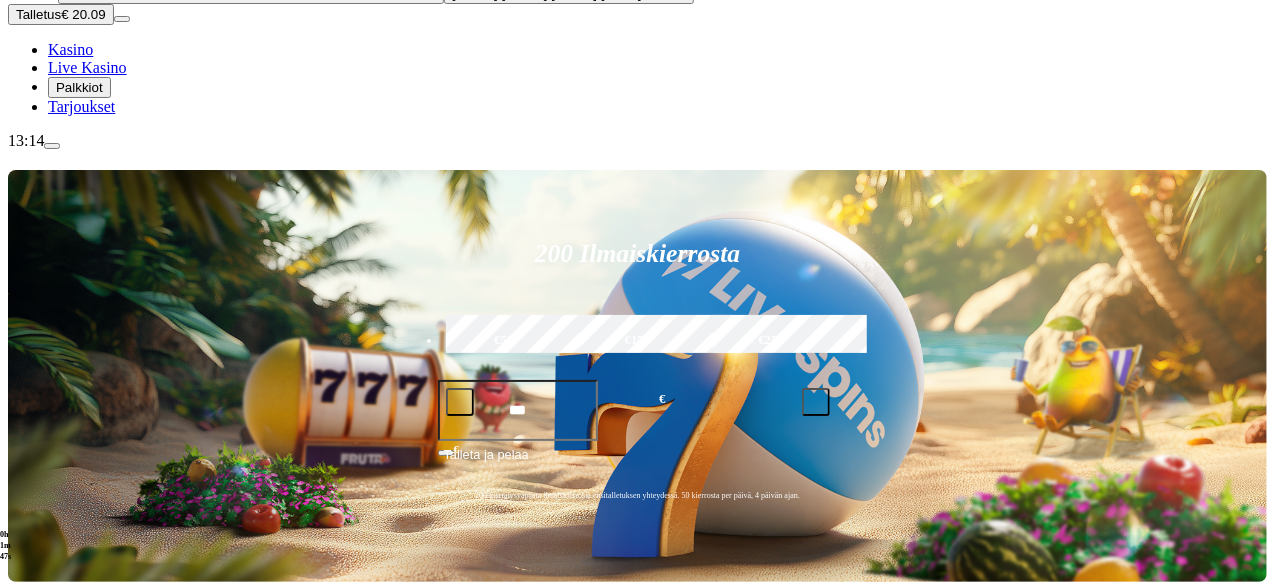 click on "Pelaa nyt" at bounding box center [77, 899] 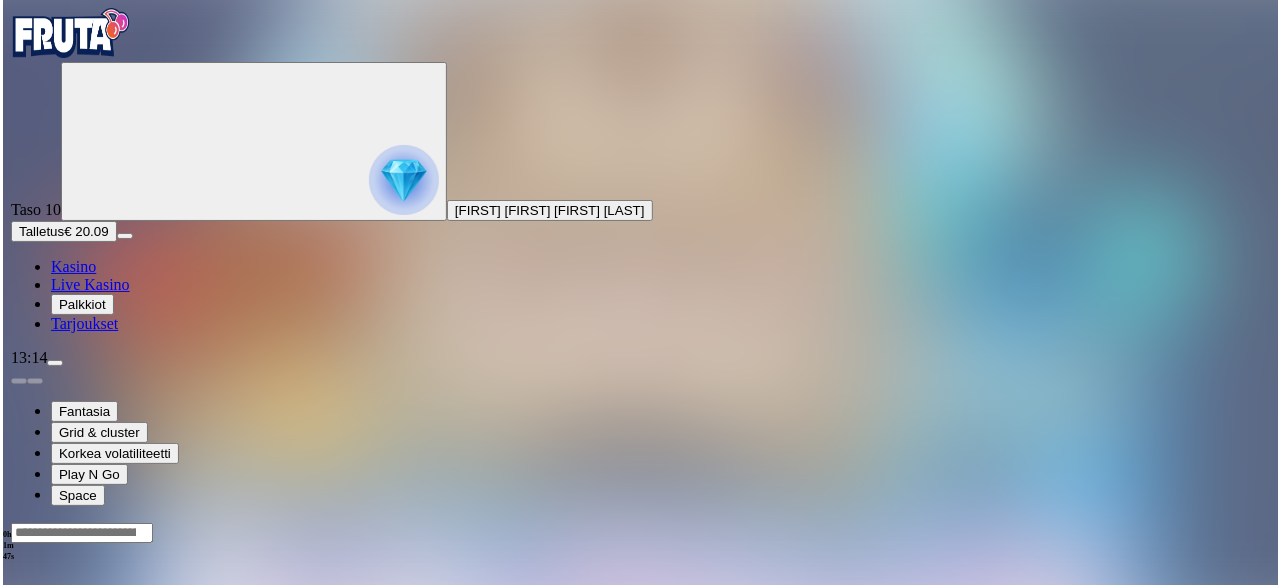 scroll, scrollTop: 0, scrollLeft: 0, axis: both 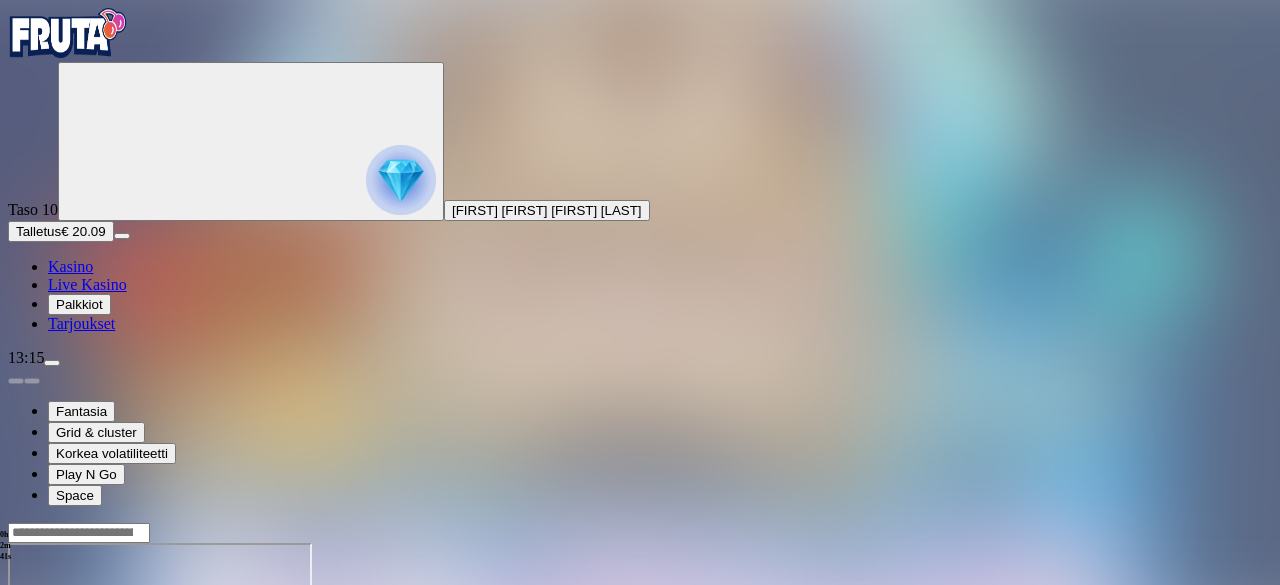 click at bounding box center (48, 715) 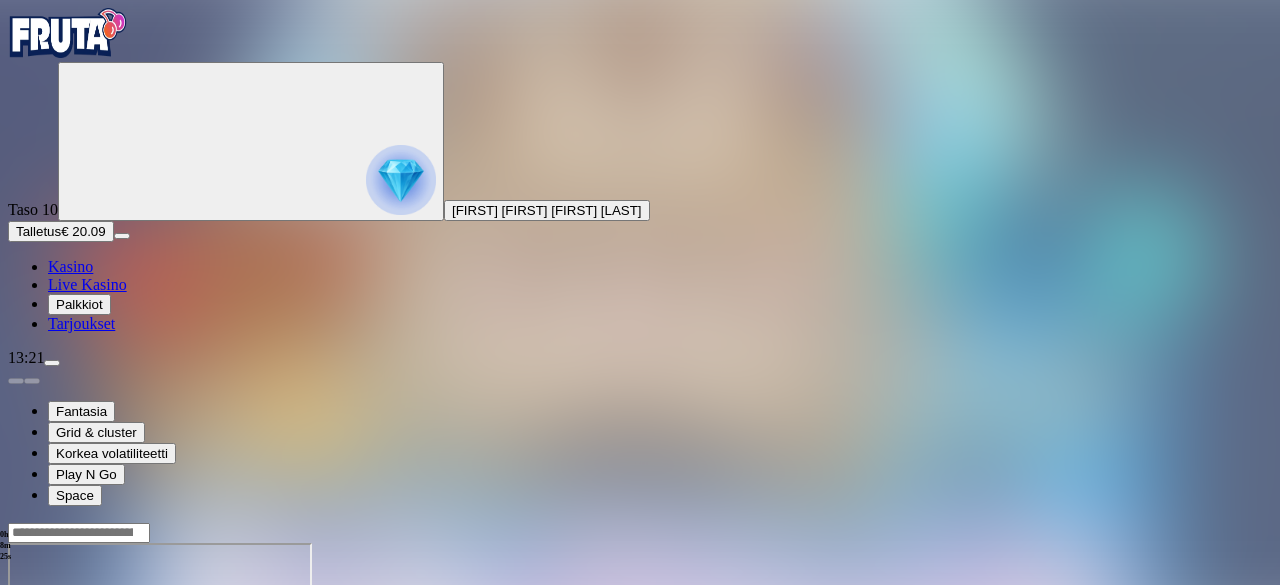 click at bounding box center [48, 715] 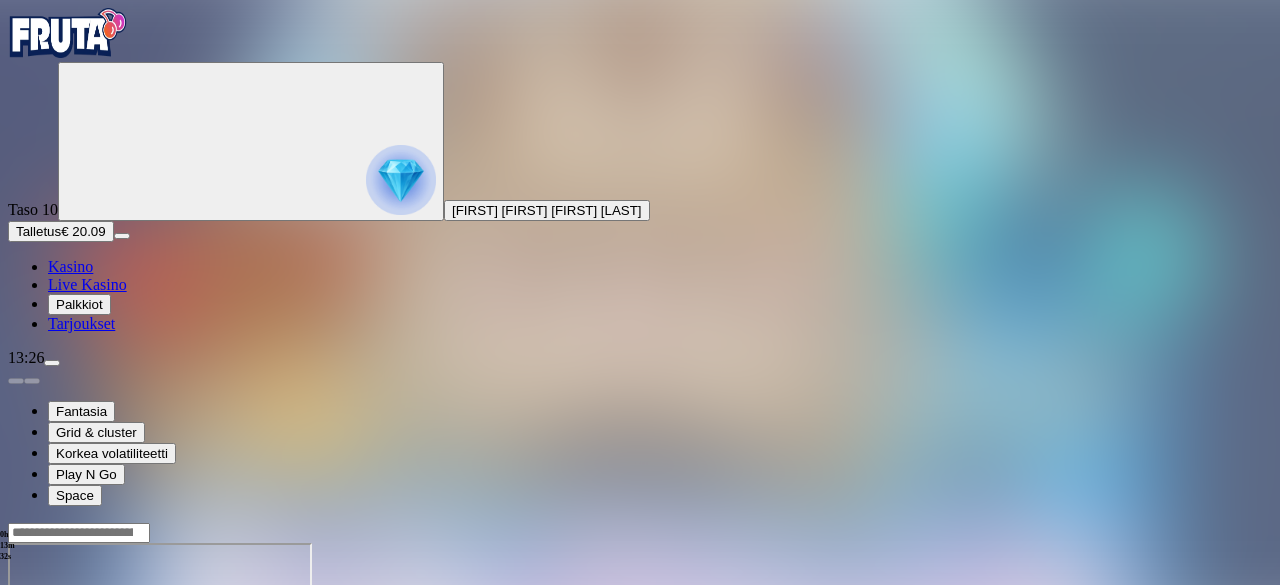 click on "Talletus" at bounding box center [38, 231] 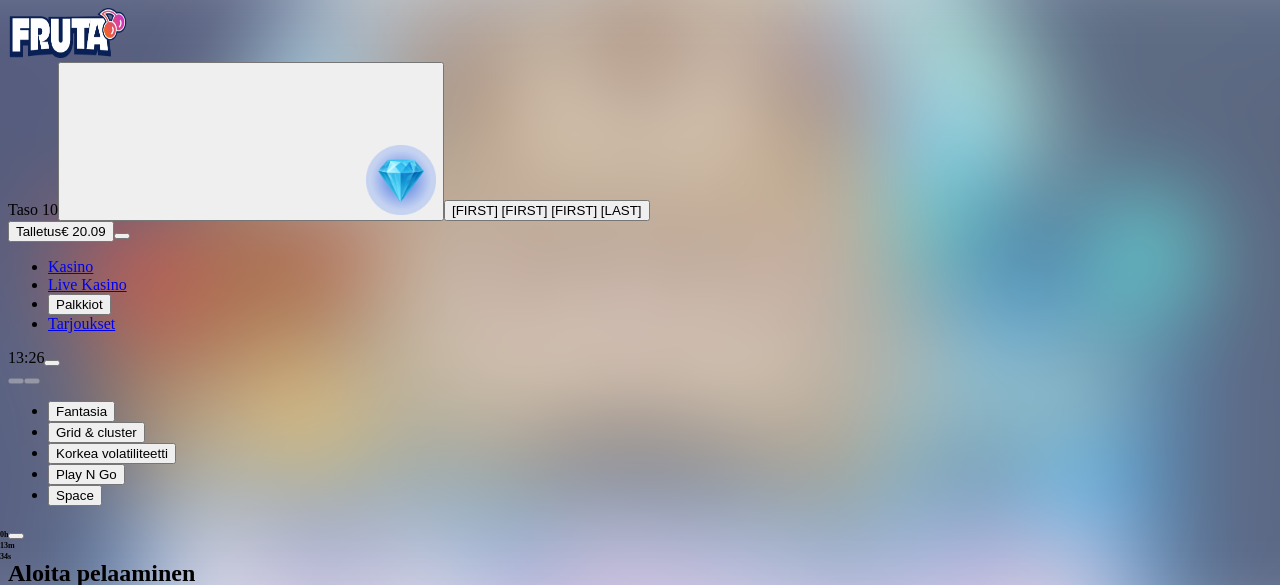 click on "€50 €150 €250 *** € TALLETA JA PELAA 200 kierrätysvapaata ilmaiskierrosta ensitalletuksen yhteydessä. 50 kierrosta per päivä, 4 päivän ajan." at bounding box center (640, 746) 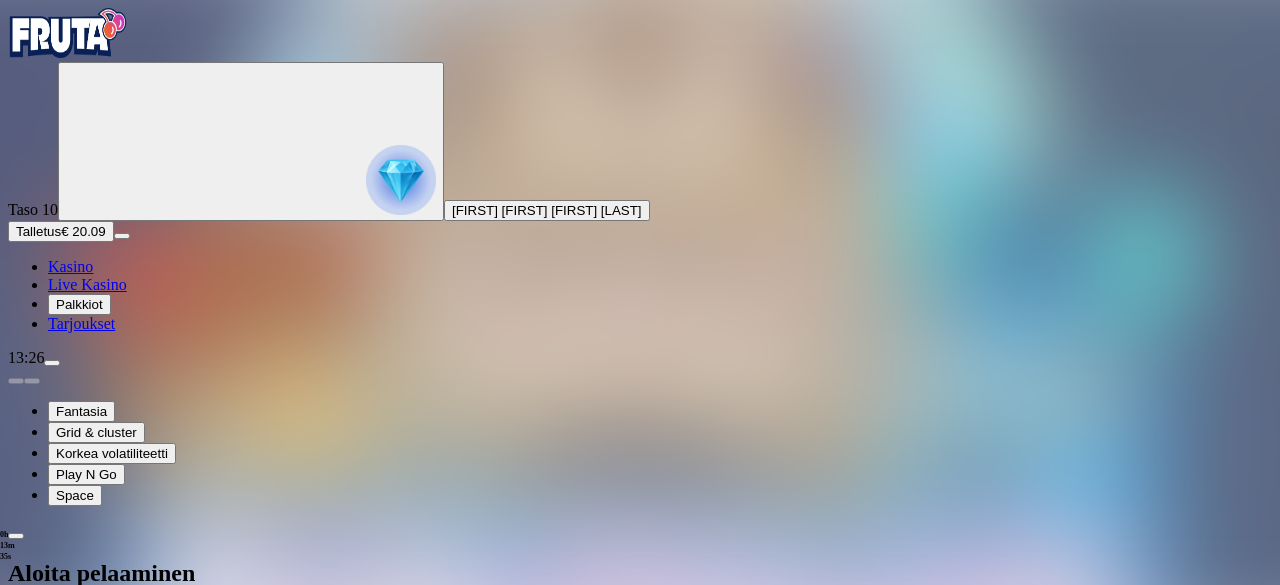type on "*" 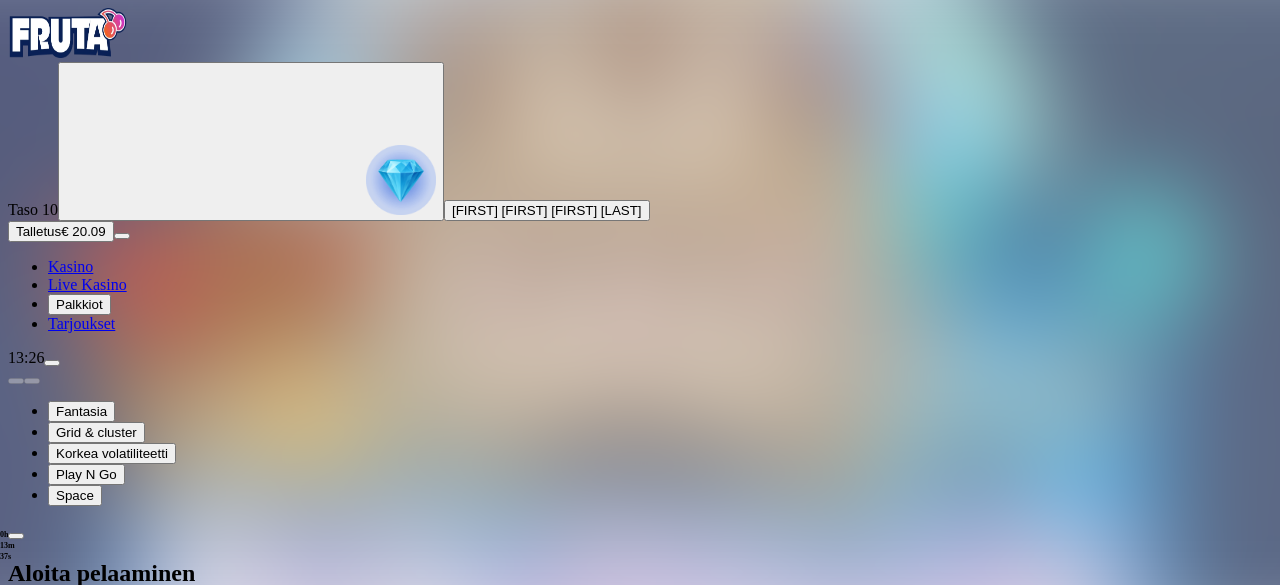 type on "**" 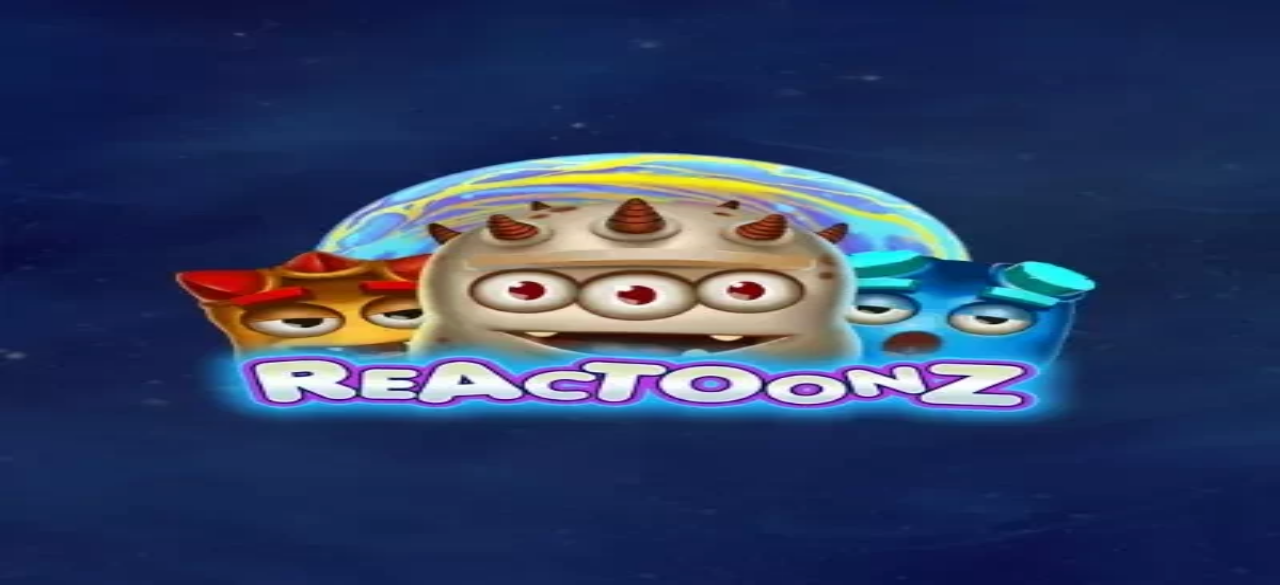 scroll, scrollTop: 0, scrollLeft: 0, axis: both 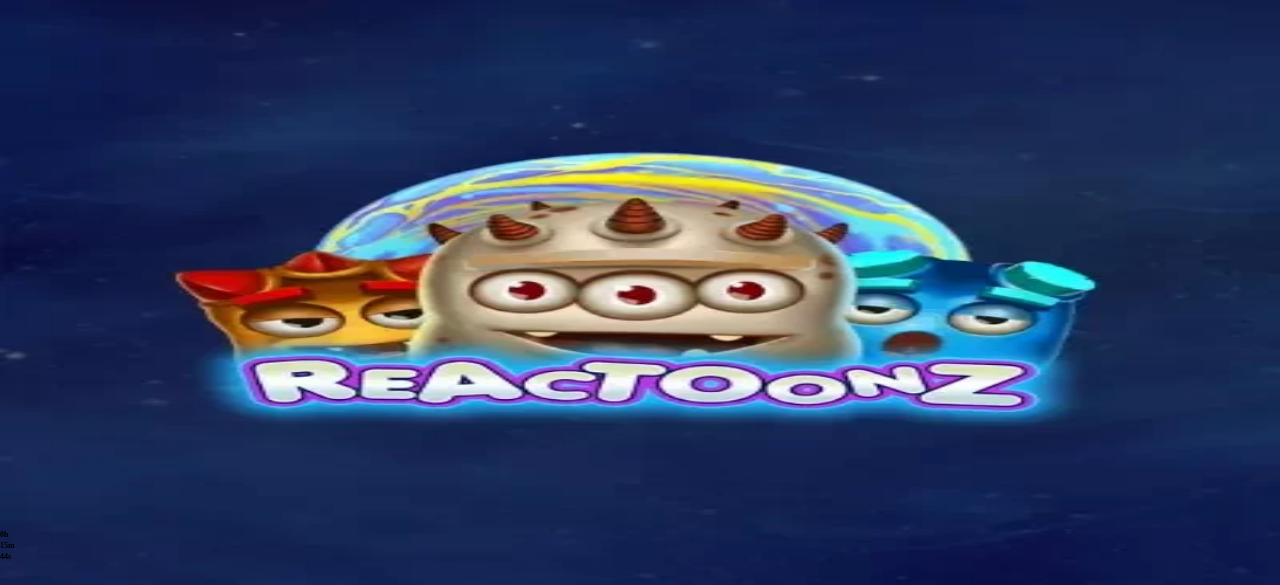 click at bounding box center [16, 715] 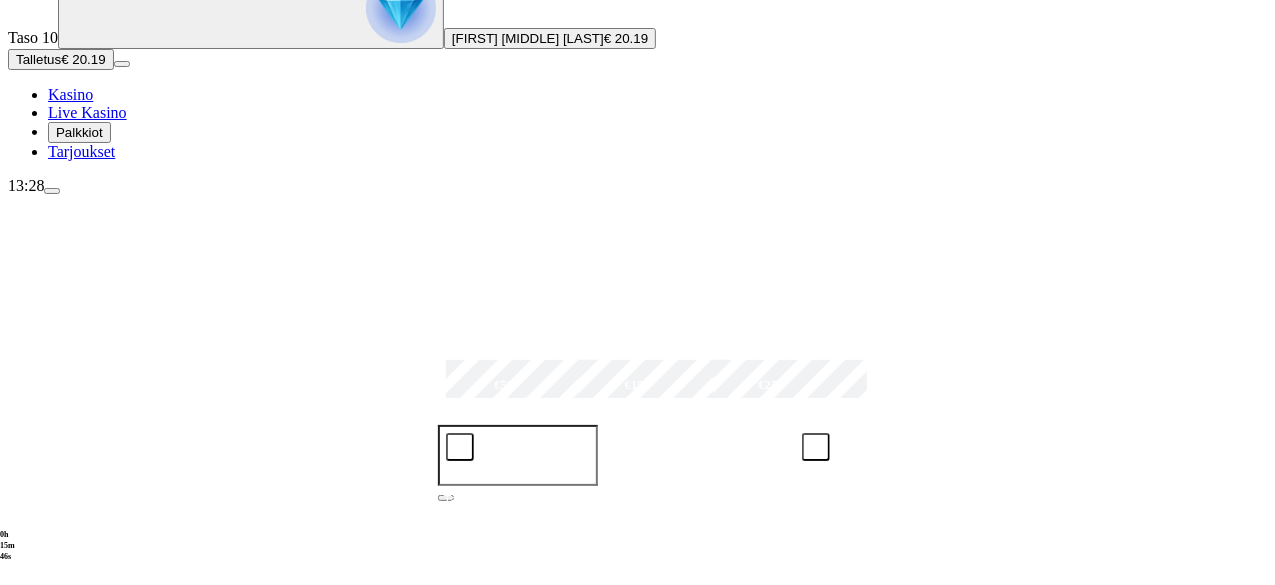 scroll, scrollTop: 178, scrollLeft: 0, axis: vertical 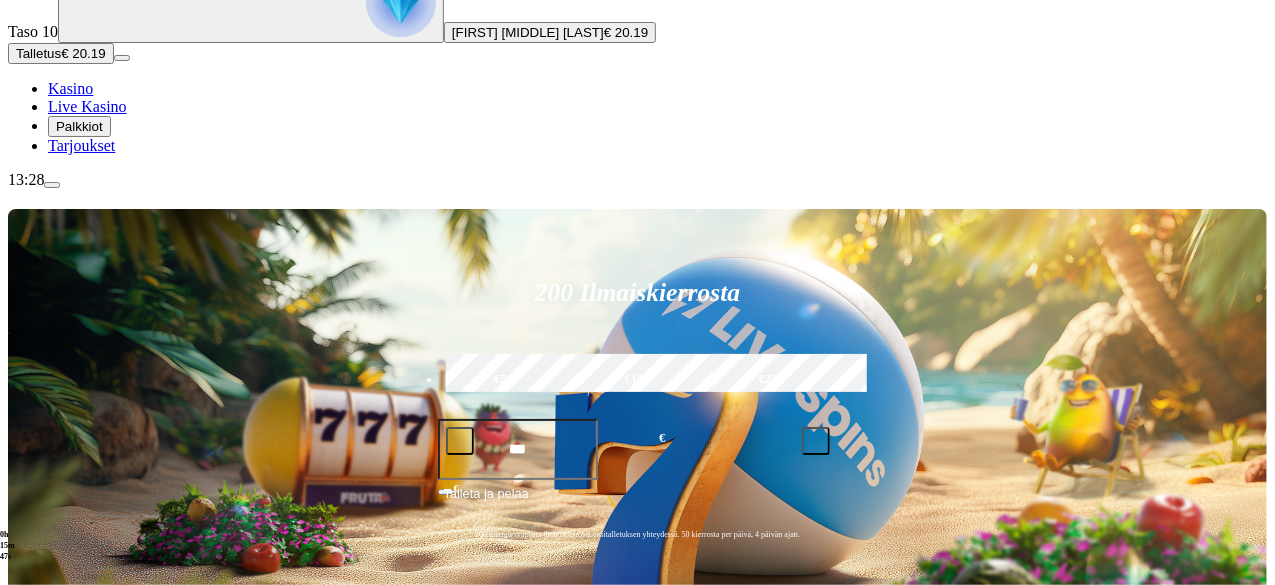 click on "Pelaa nyt" at bounding box center [77, 938] 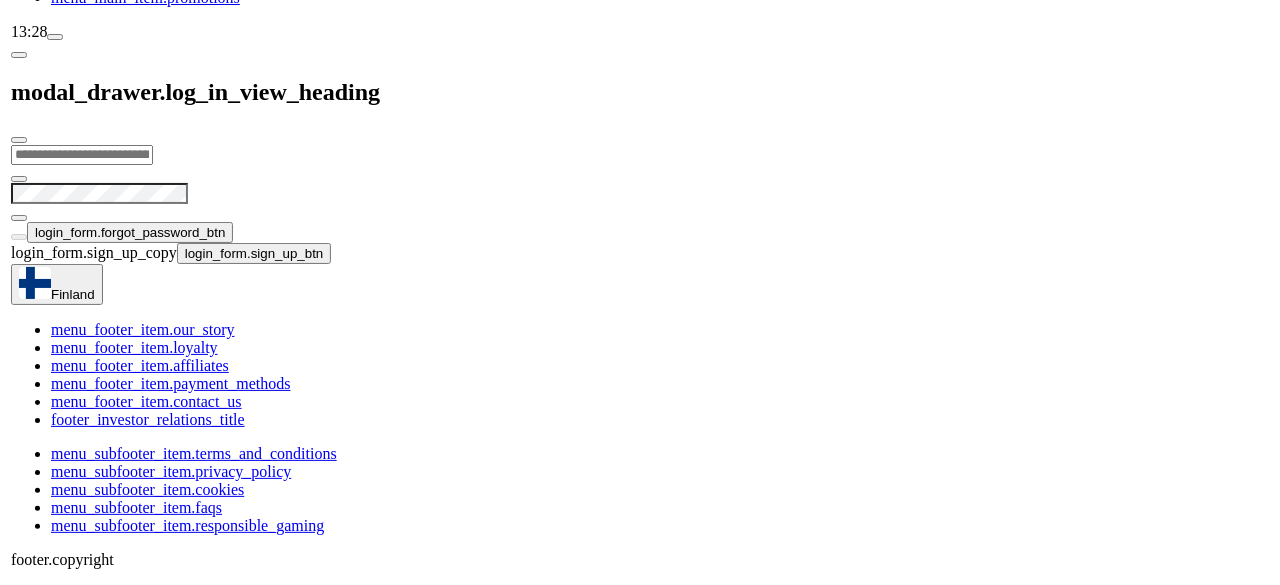 scroll, scrollTop: 0, scrollLeft: 0, axis: both 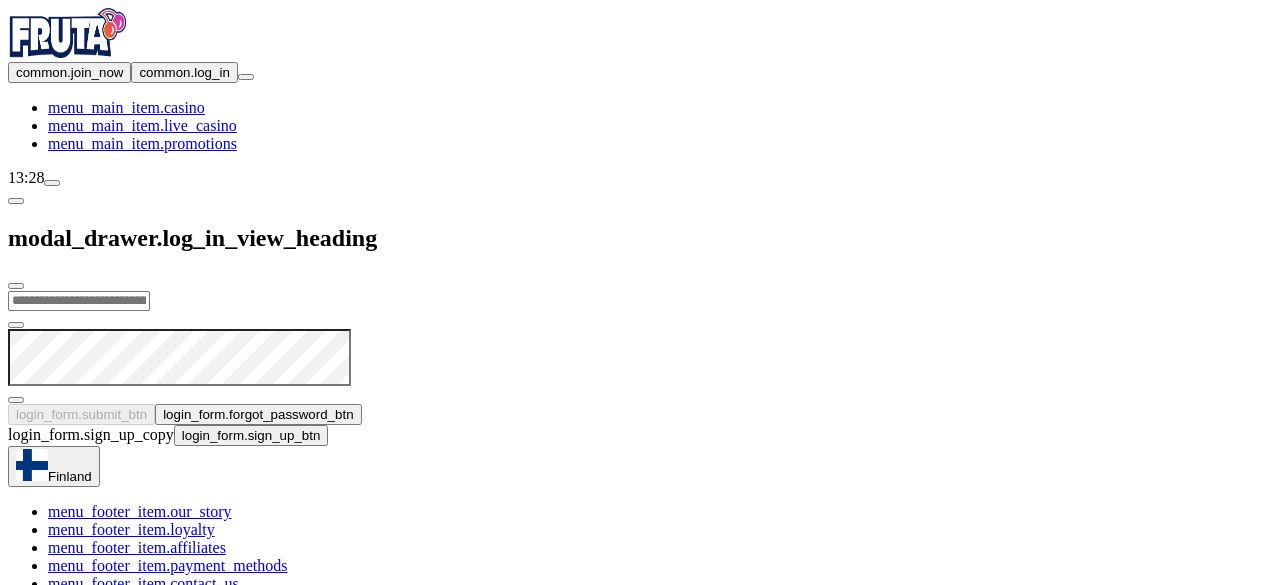 click at bounding box center (16, 286) 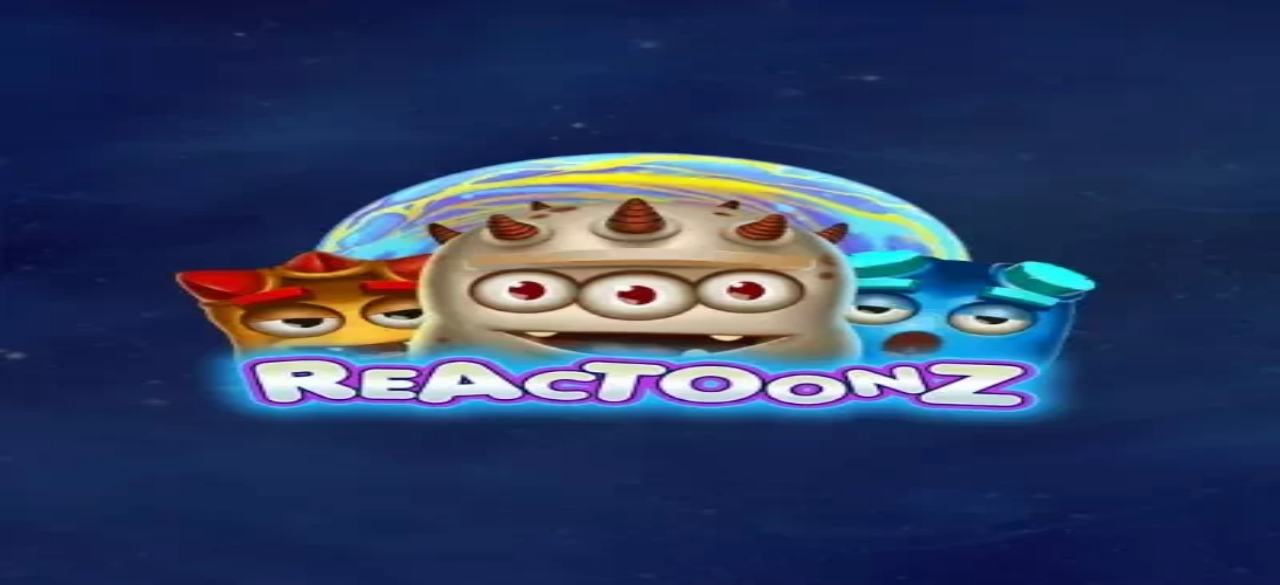 scroll, scrollTop: 0, scrollLeft: 0, axis: both 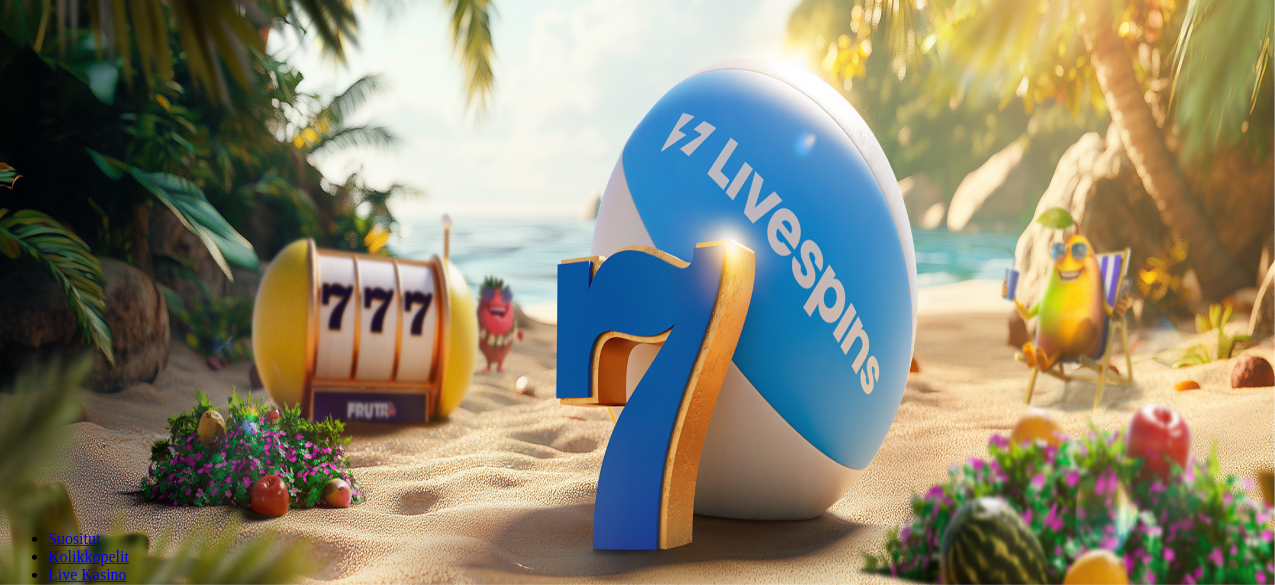 click on "Kirjaudu" at bounding box center [138, 72] 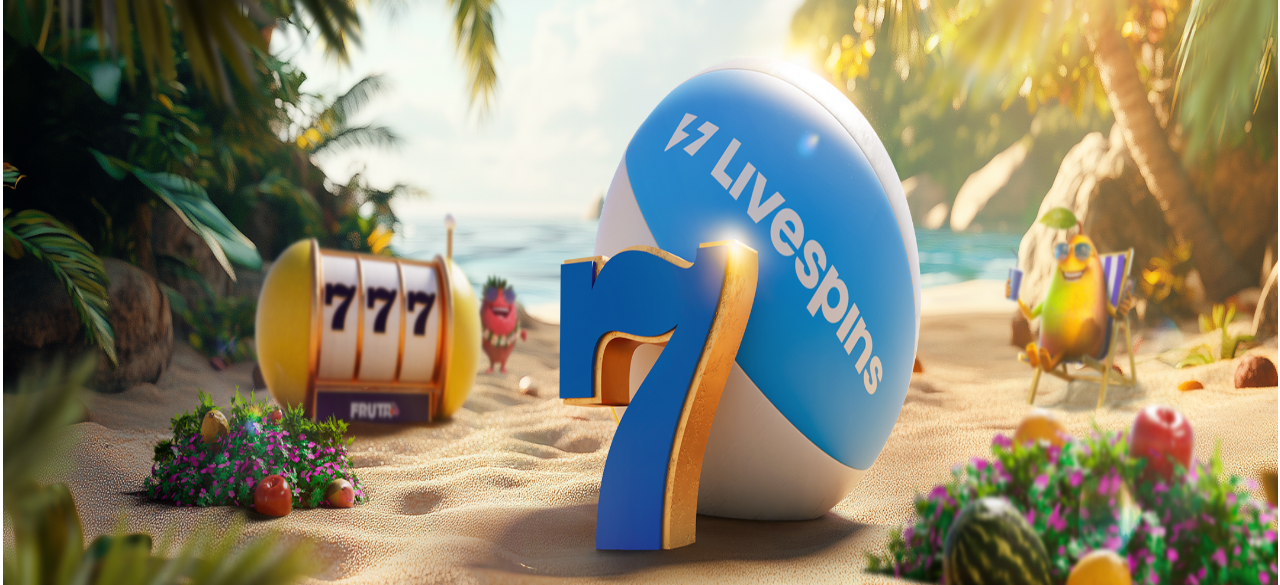 scroll, scrollTop: 0, scrollLeft: 0, axis: both 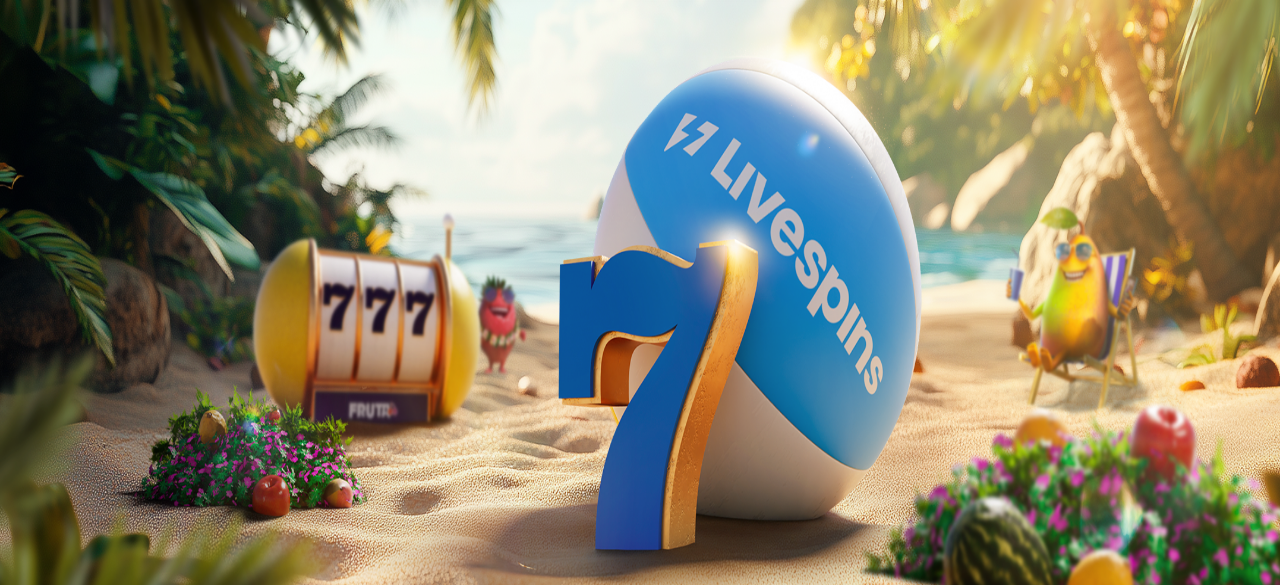 click at bounding box center (16, 239) 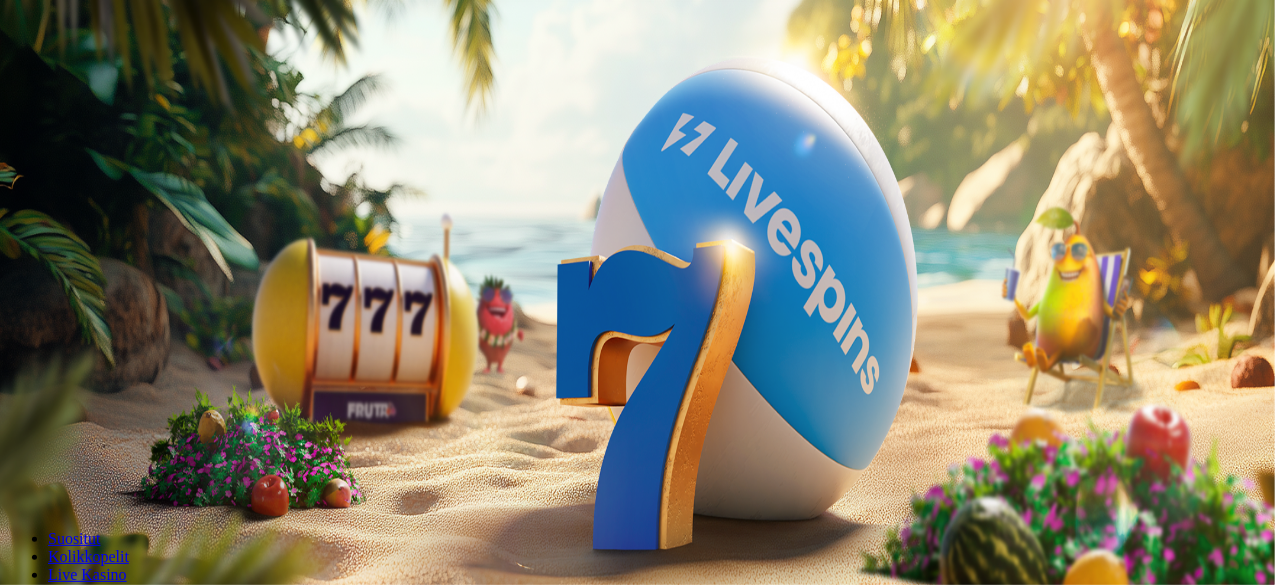 click on "Kirjaudu" at bounding box center [146, 72] 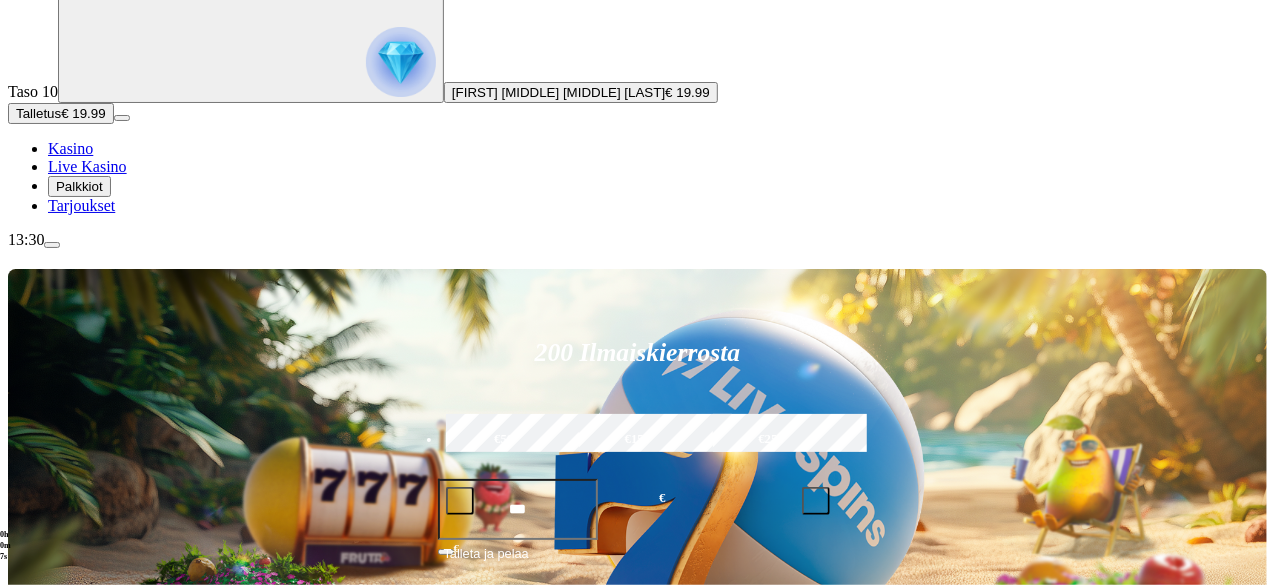 scroll, scrollTop: 124, scrollLeft: 0, axis: vertical 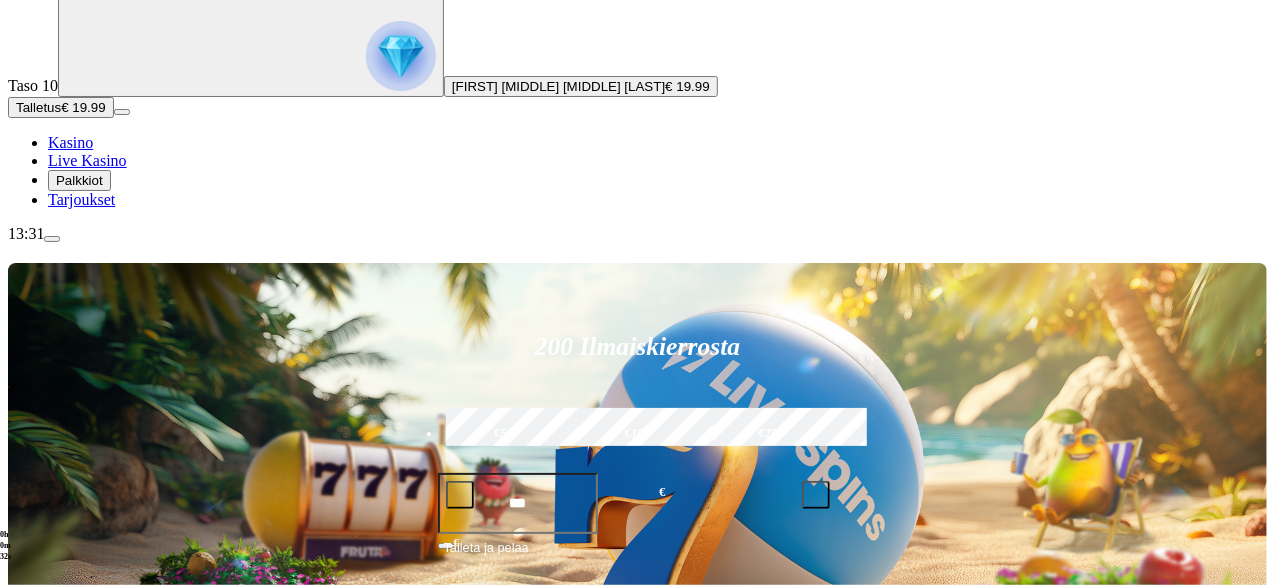 click on "Pelaa nyt" at bounding box center [77, 992] 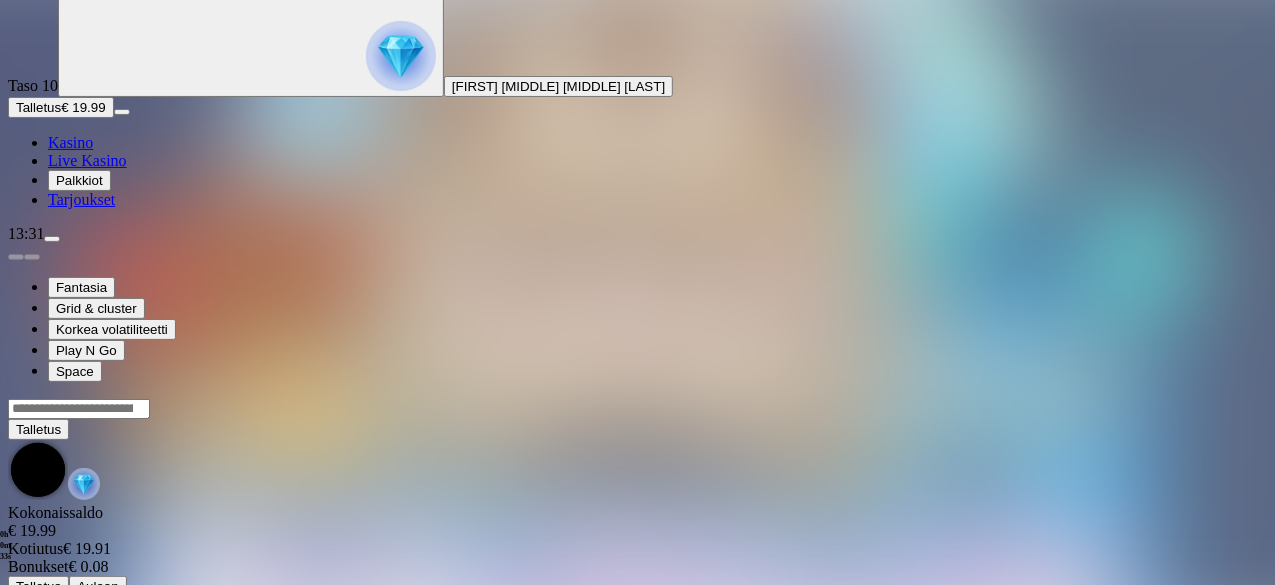 scroll, scrollTop: 0, scrollLeft: 0, axis: both 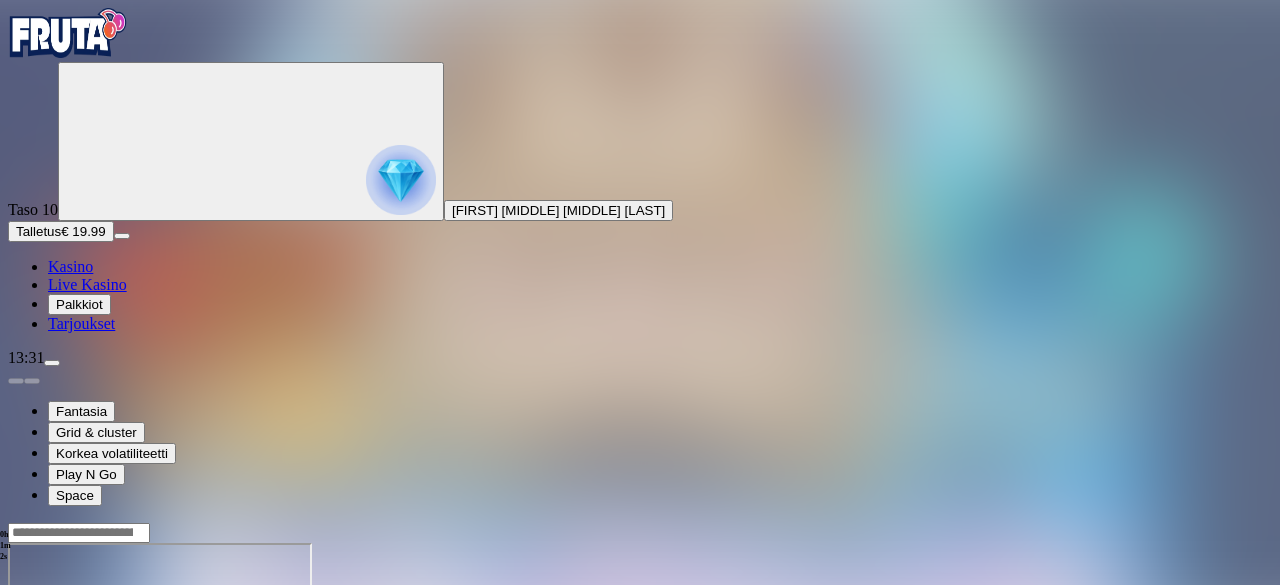 drag, startPoint x: 1138, startPoint y: 179, endPoint x: 1138, endPoint y: 266, distance: 87 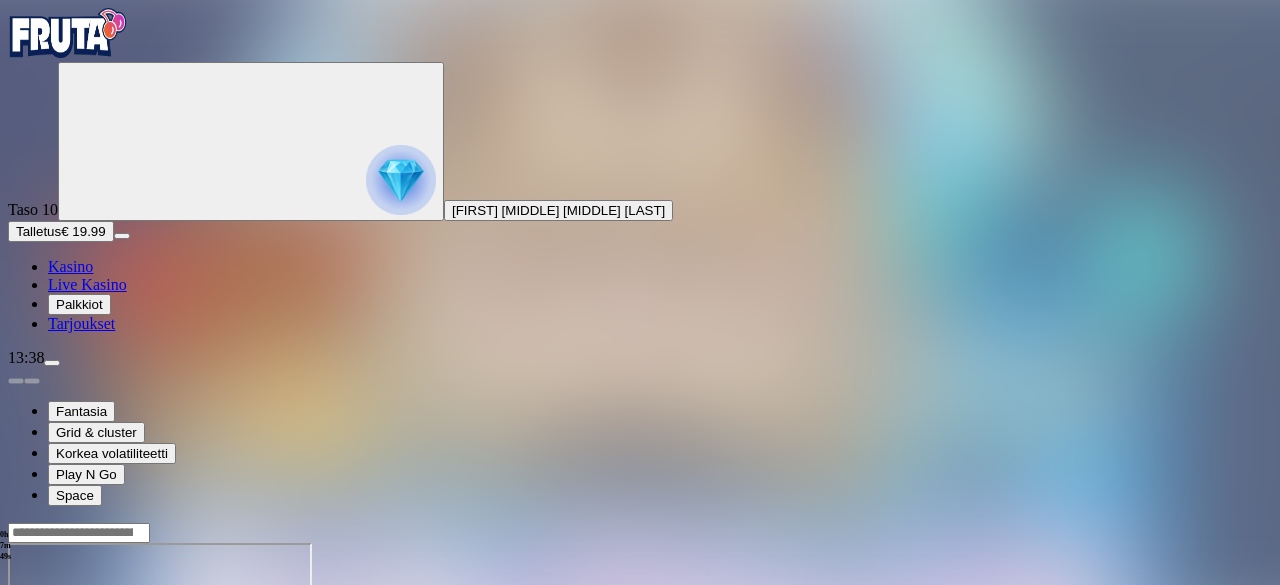 click at bounding box center [48, 715] 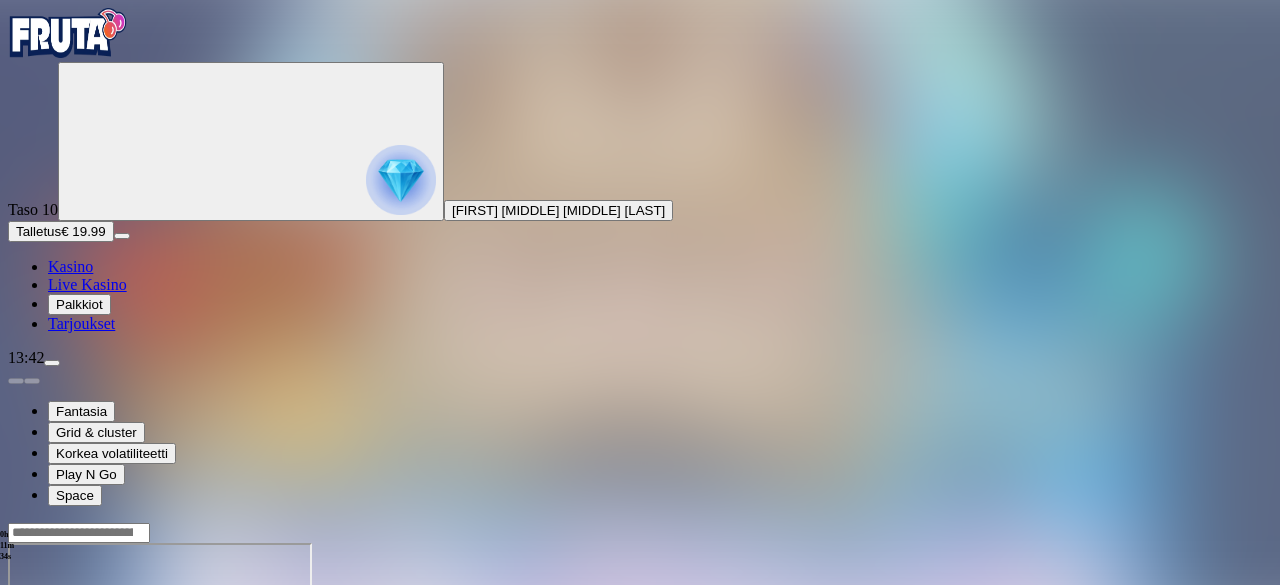click on "Talletus € 19.99" at bounding box center [61, 231] 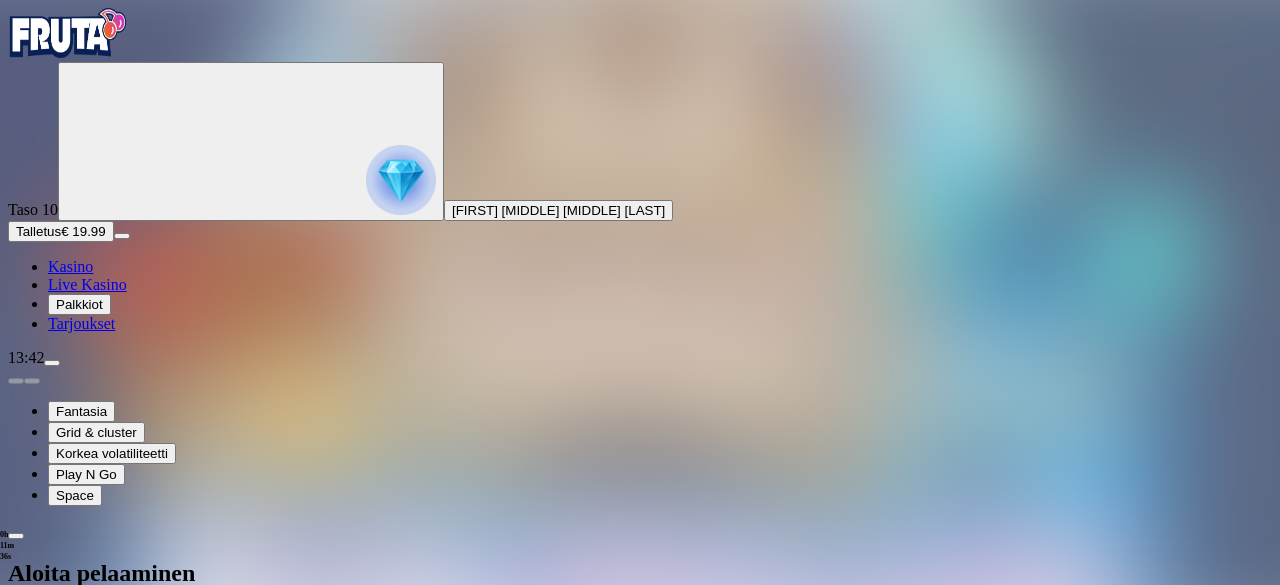 click on "***" at bounding box center (79, 803) 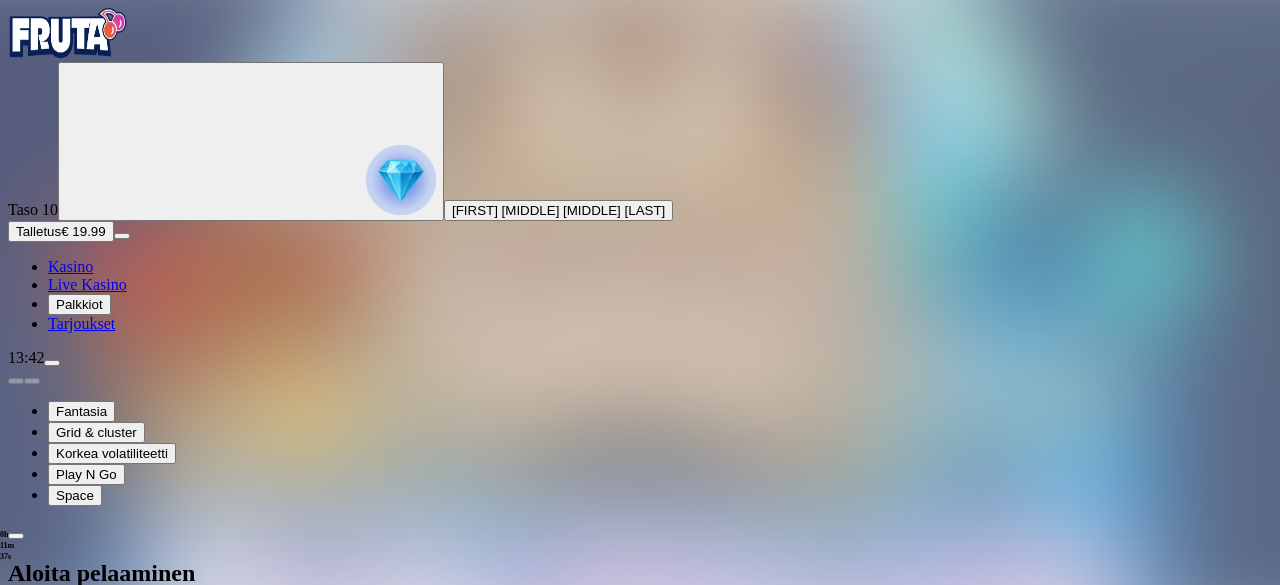 type on "*" 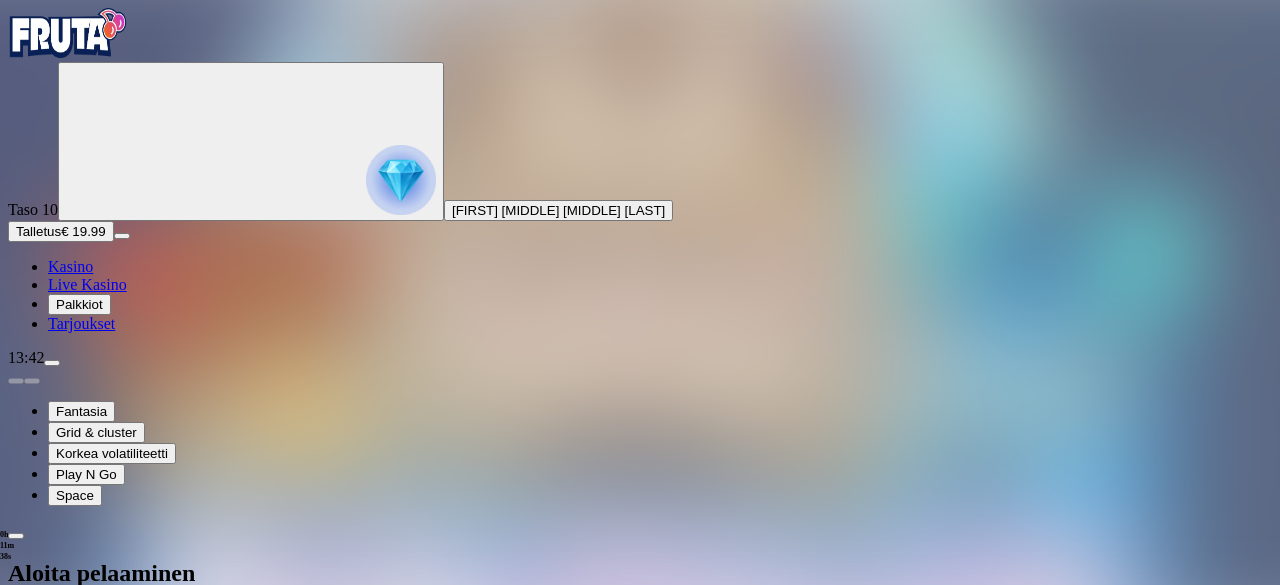 type on "**" 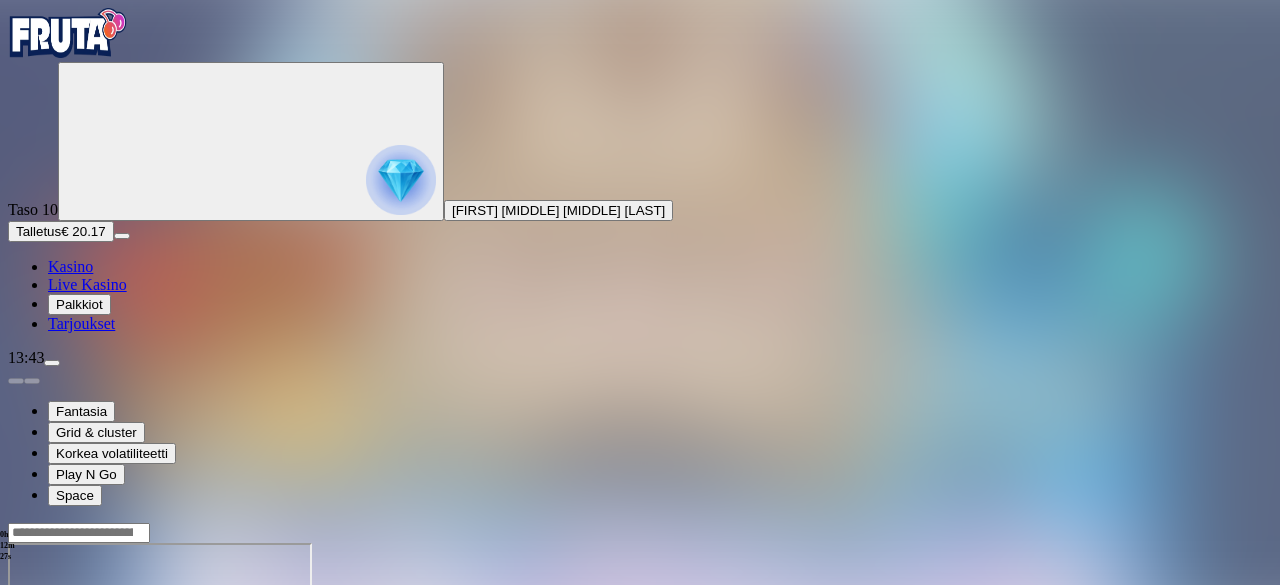 click at bounding box center (16, 715) 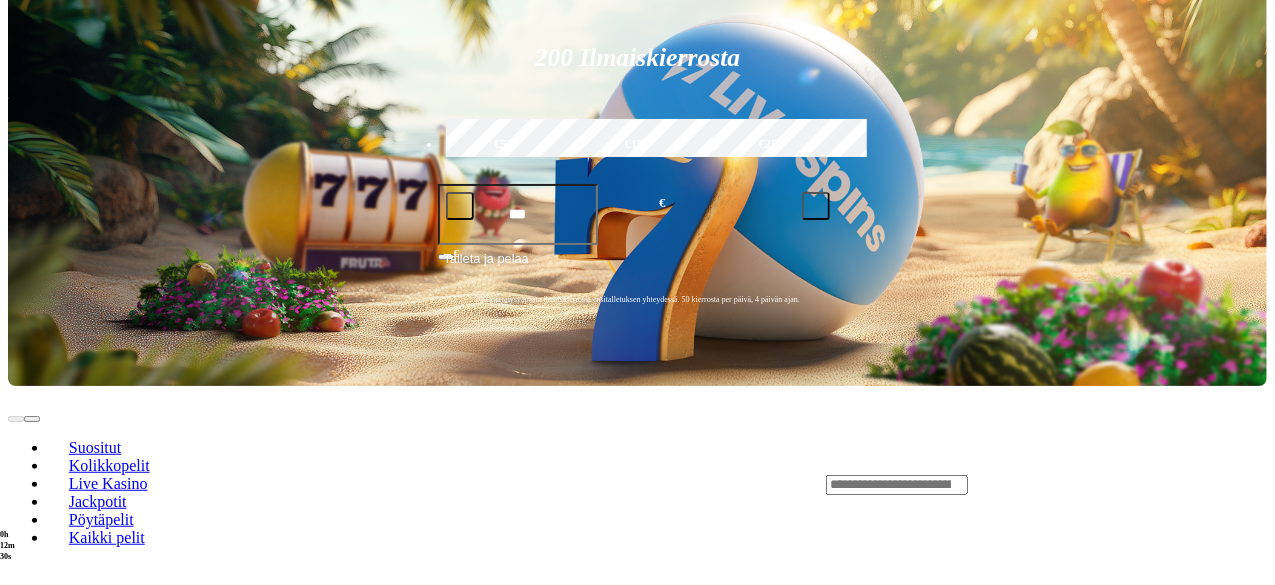 scroll, scrollTop: 418, scrollLeft: 0, axis: vertical 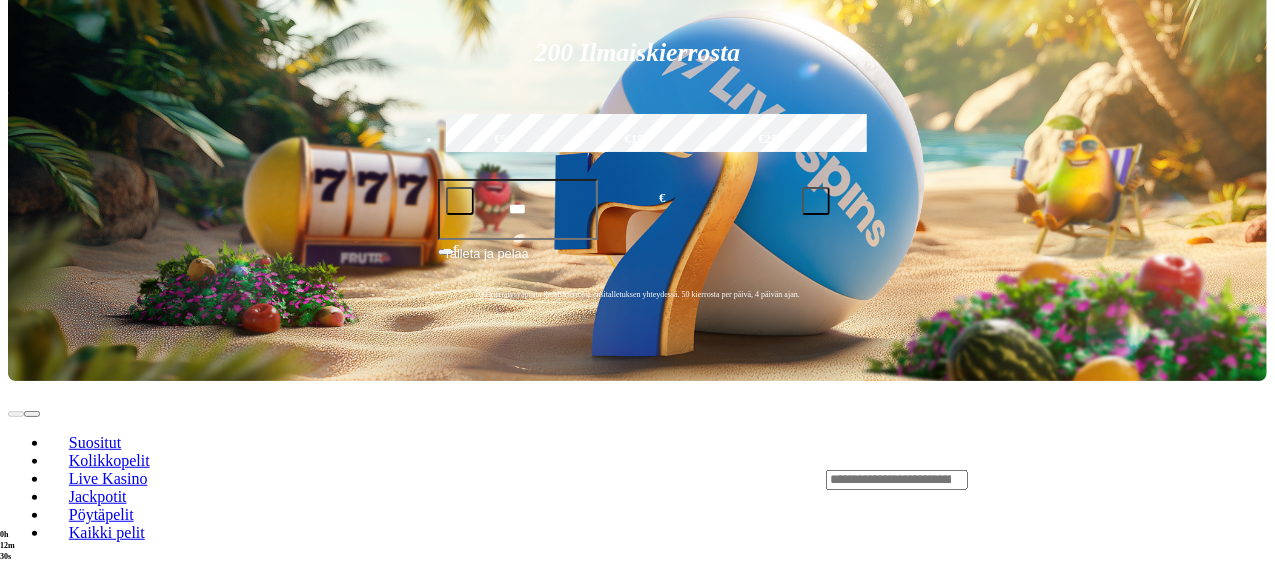 click on "Pelaa nyt" at bounding box center [77, 698] 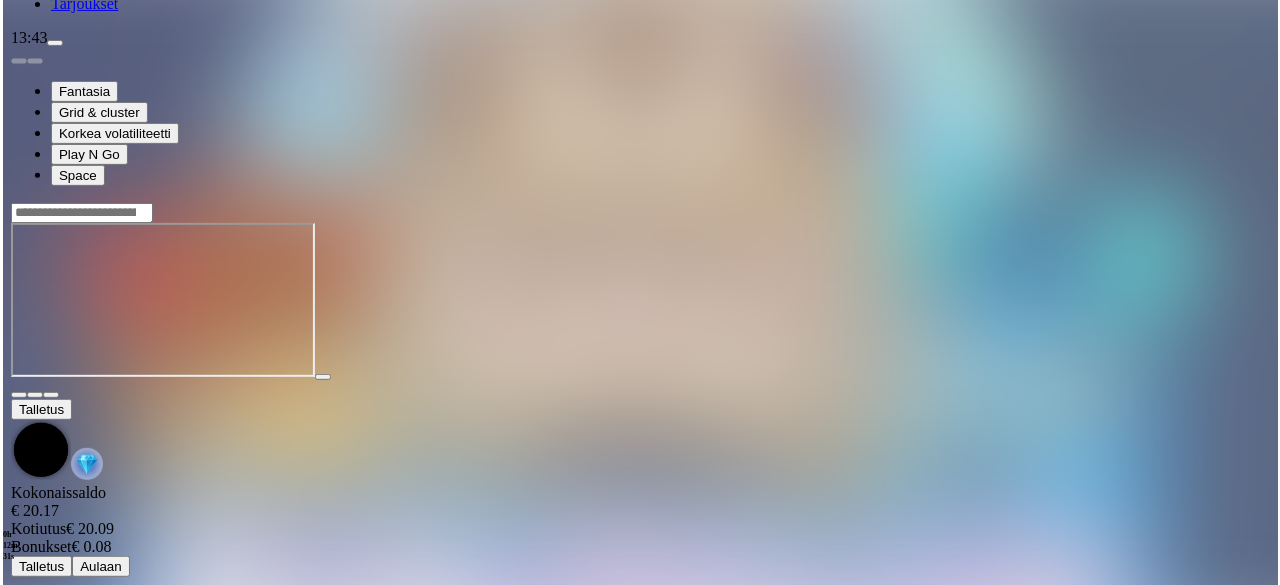 scroll, scrollTop: 0, scrollLeft: 0, axis: both 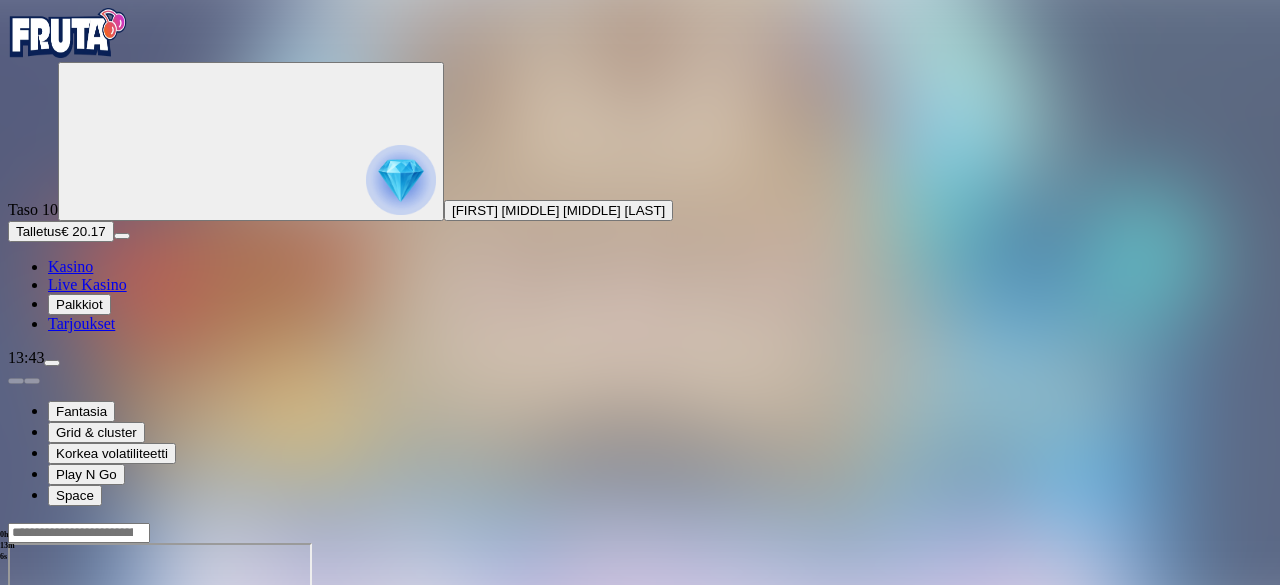drag, startPoint x: 1152, startPoint y: 190, endPoint x: 1152, endPoint y: 277, distance: 87 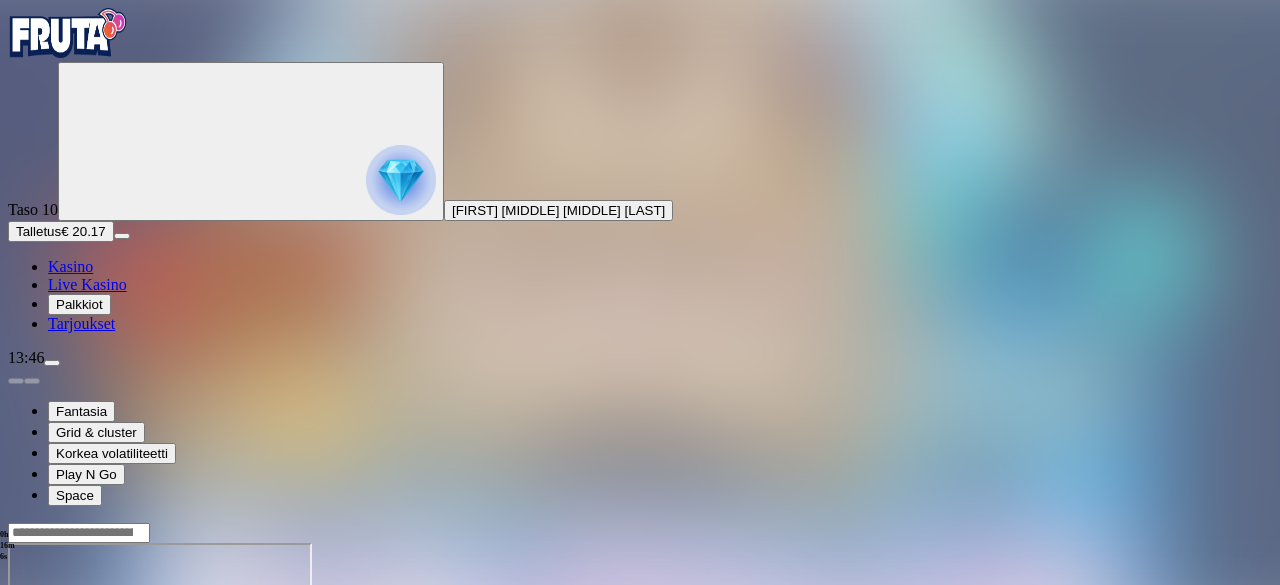 click at bounding box center (48, 715) 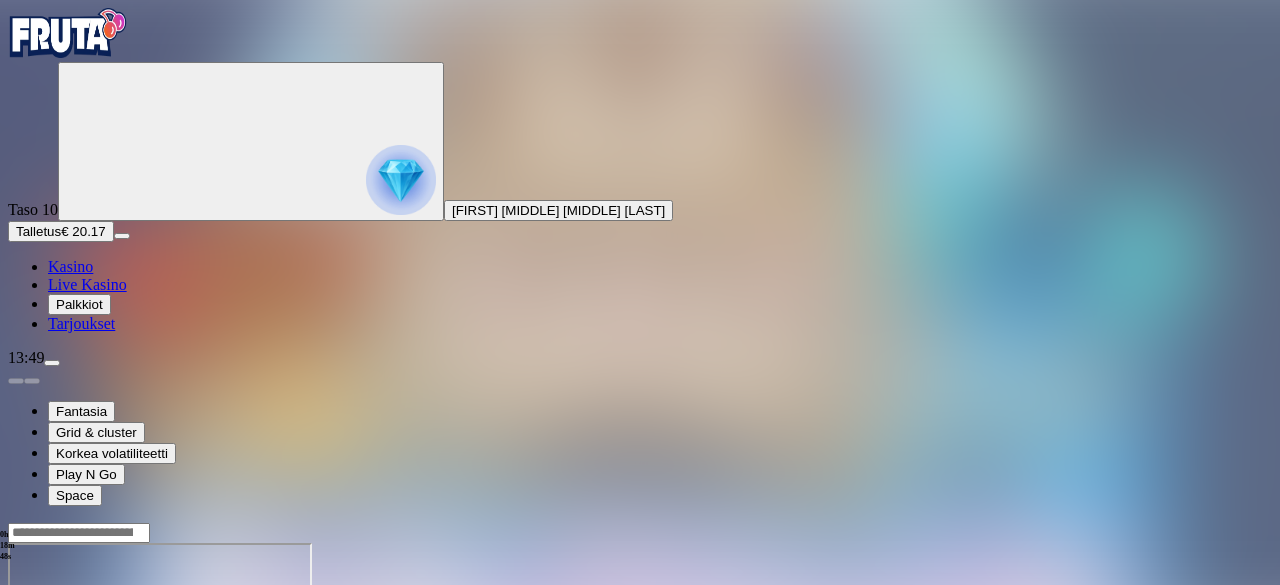 click at bounding box center (48, 715) 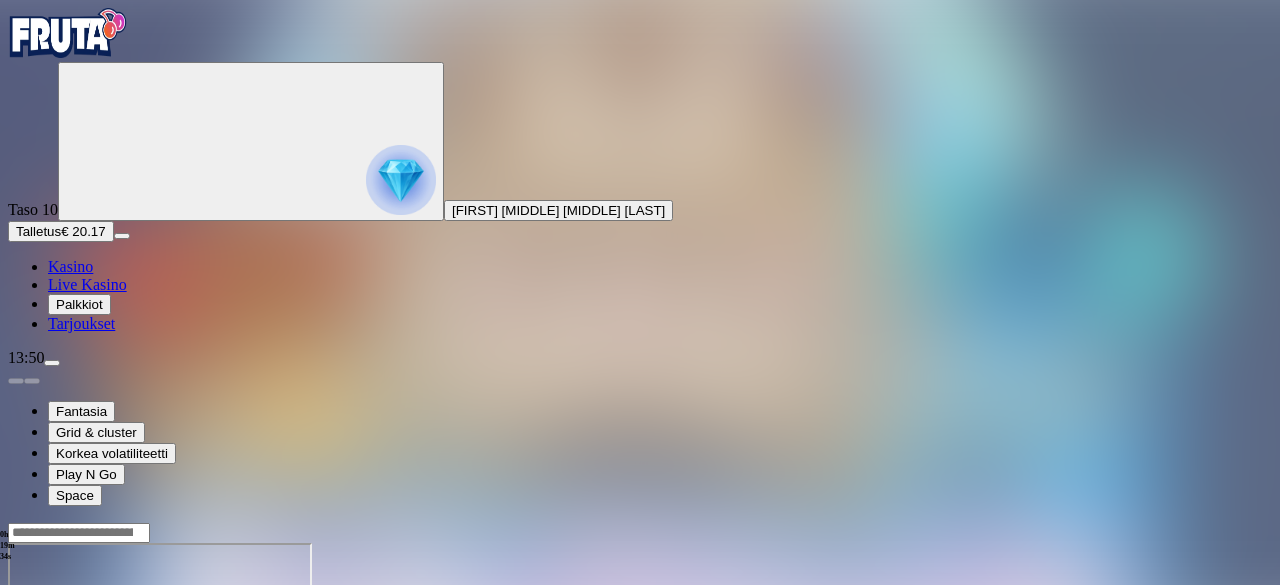 drag, startPoint x: 1153, startPoint y: 178, endPoint x: 1153, endPoint y: 265, distance: 87 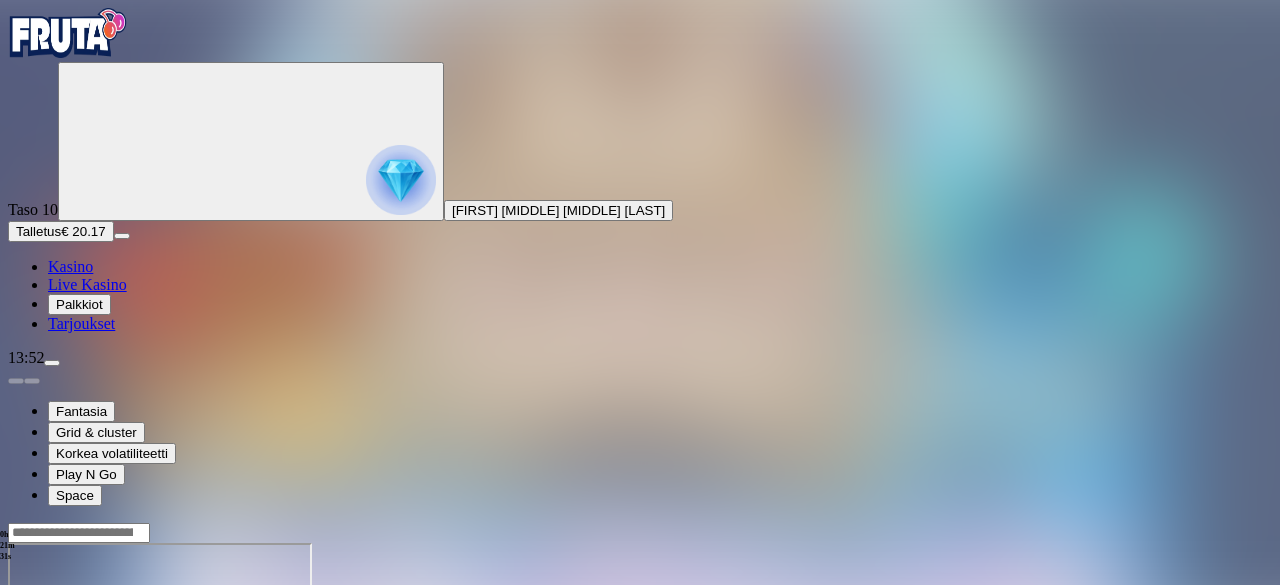 drag, startPoint x: 1158, startPoint y: 182, endPoint x: 1158, endPoint y: 269, distance: 87 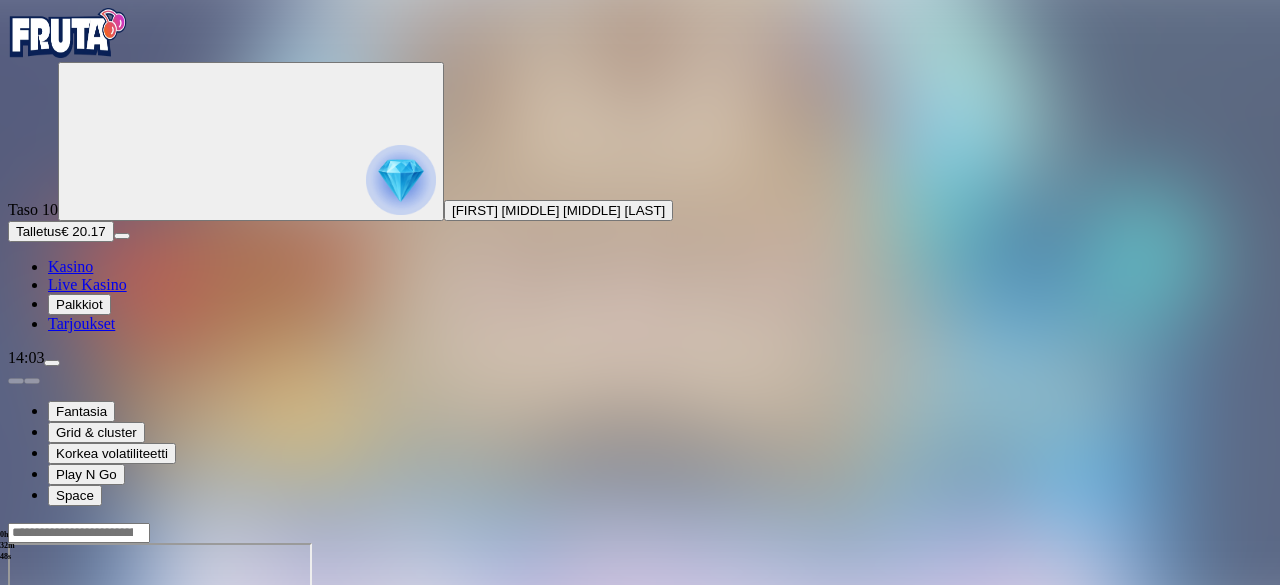 click at bounding box center [401, 180] 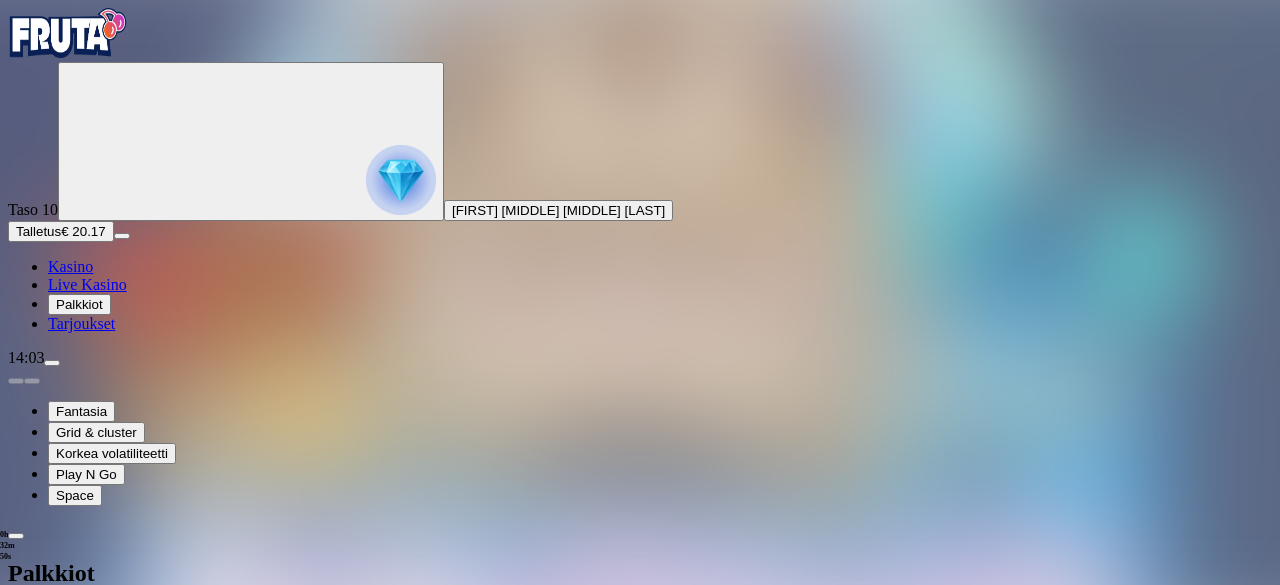 click at bounding box center [16, 536] 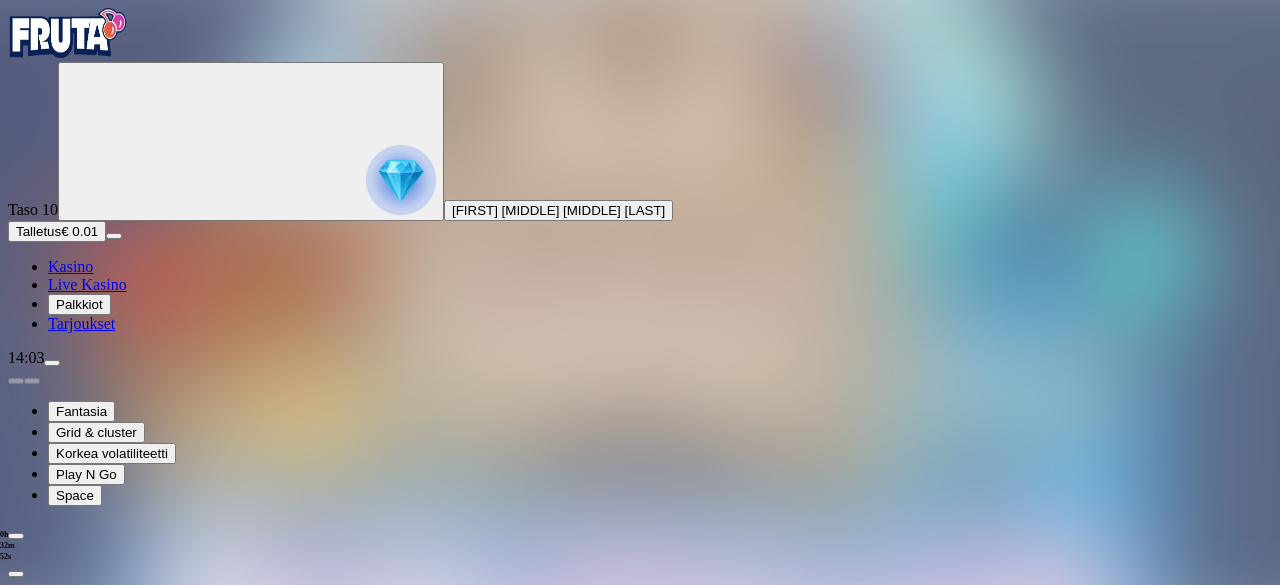 scroll, scrollTop: 123, scrollLeft: 0, axis: vertical 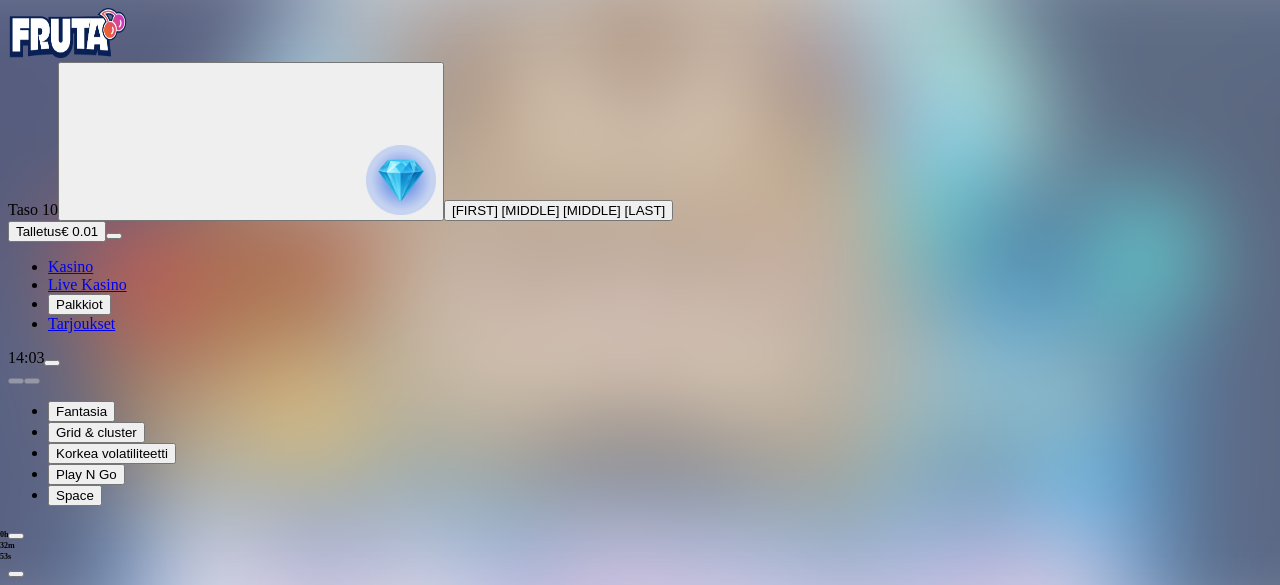 click on "Kirjaudu ulos" at bounding box center [54, 1009] 